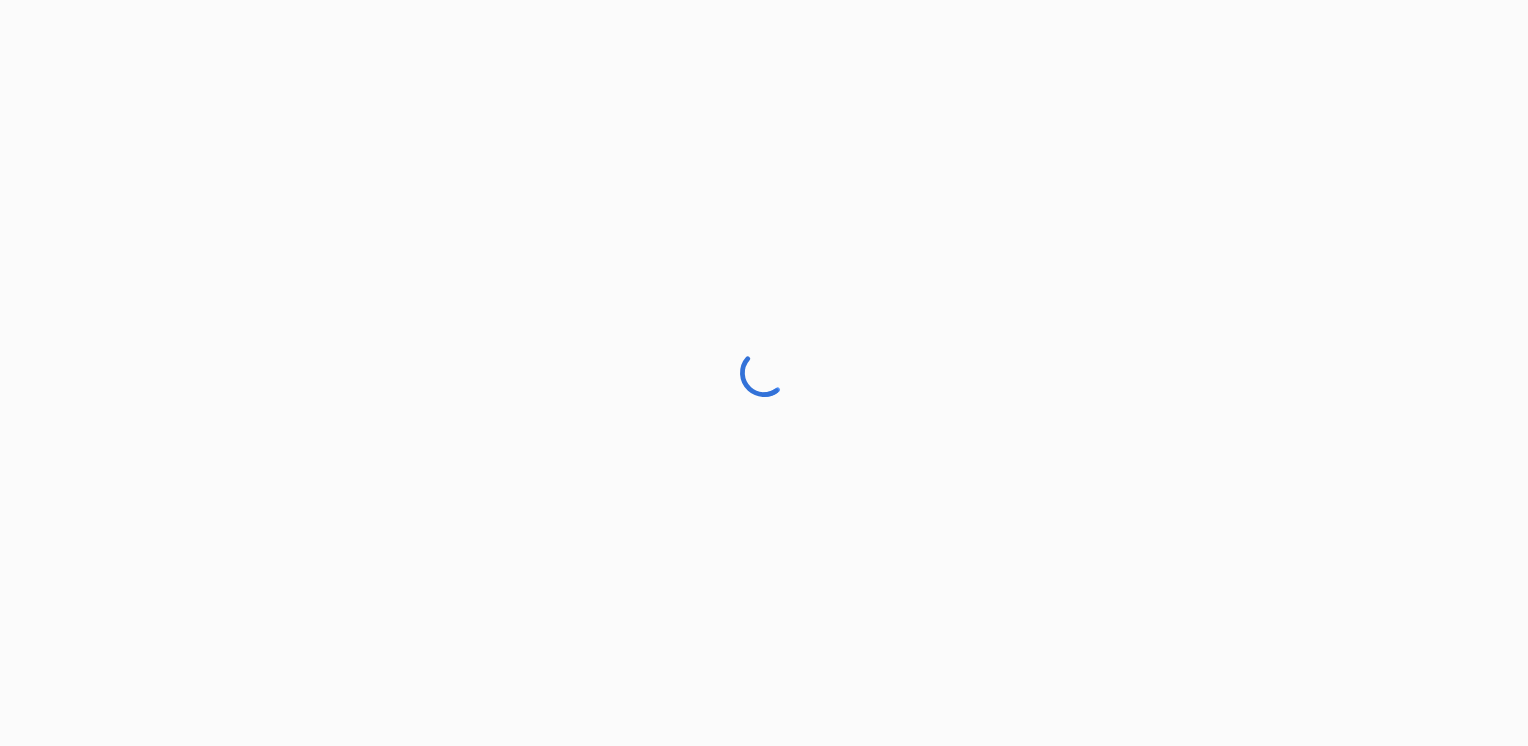 scroll, scrollTop: 0, scrollLeft: 0, axis: both 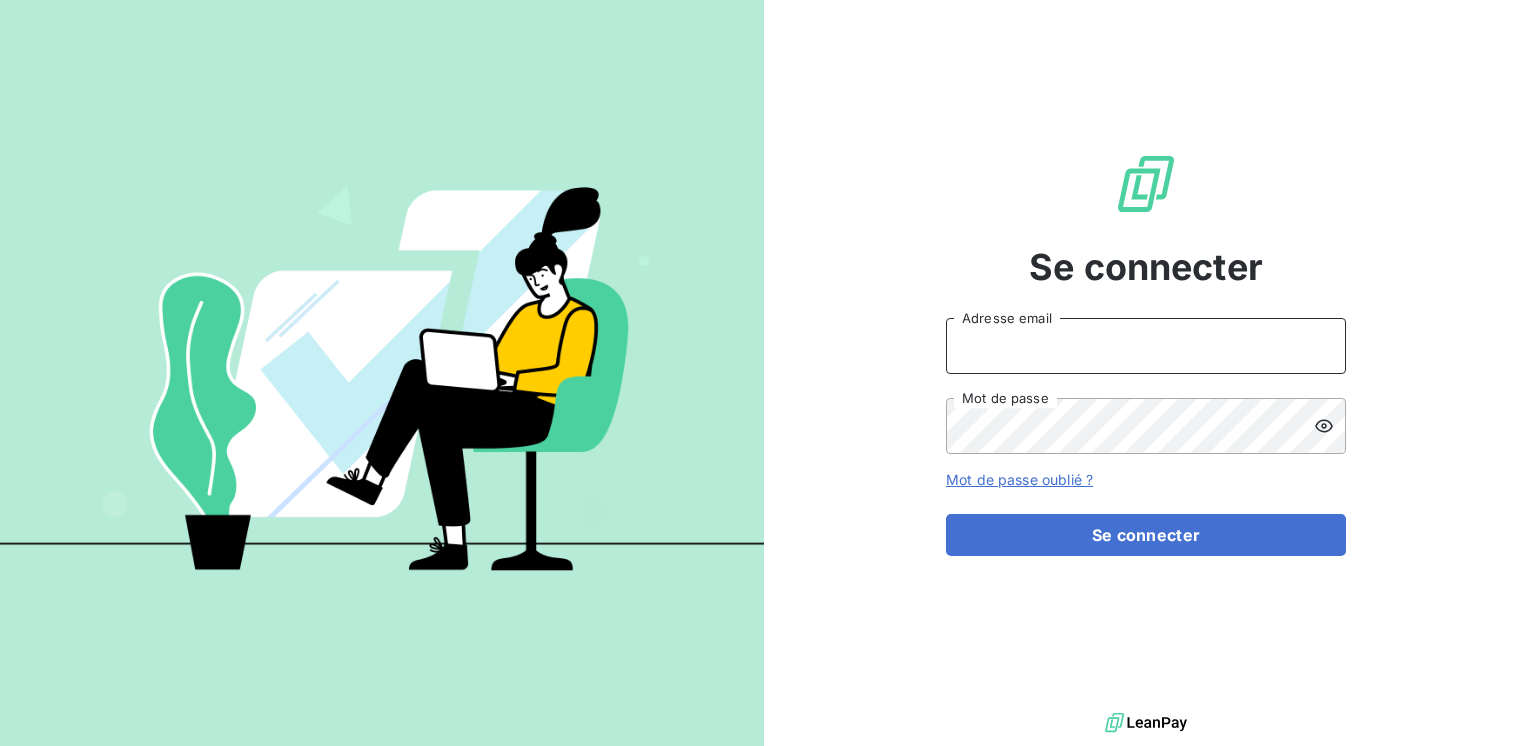 click on "Adresse email" at bounding box center (1146, 346) 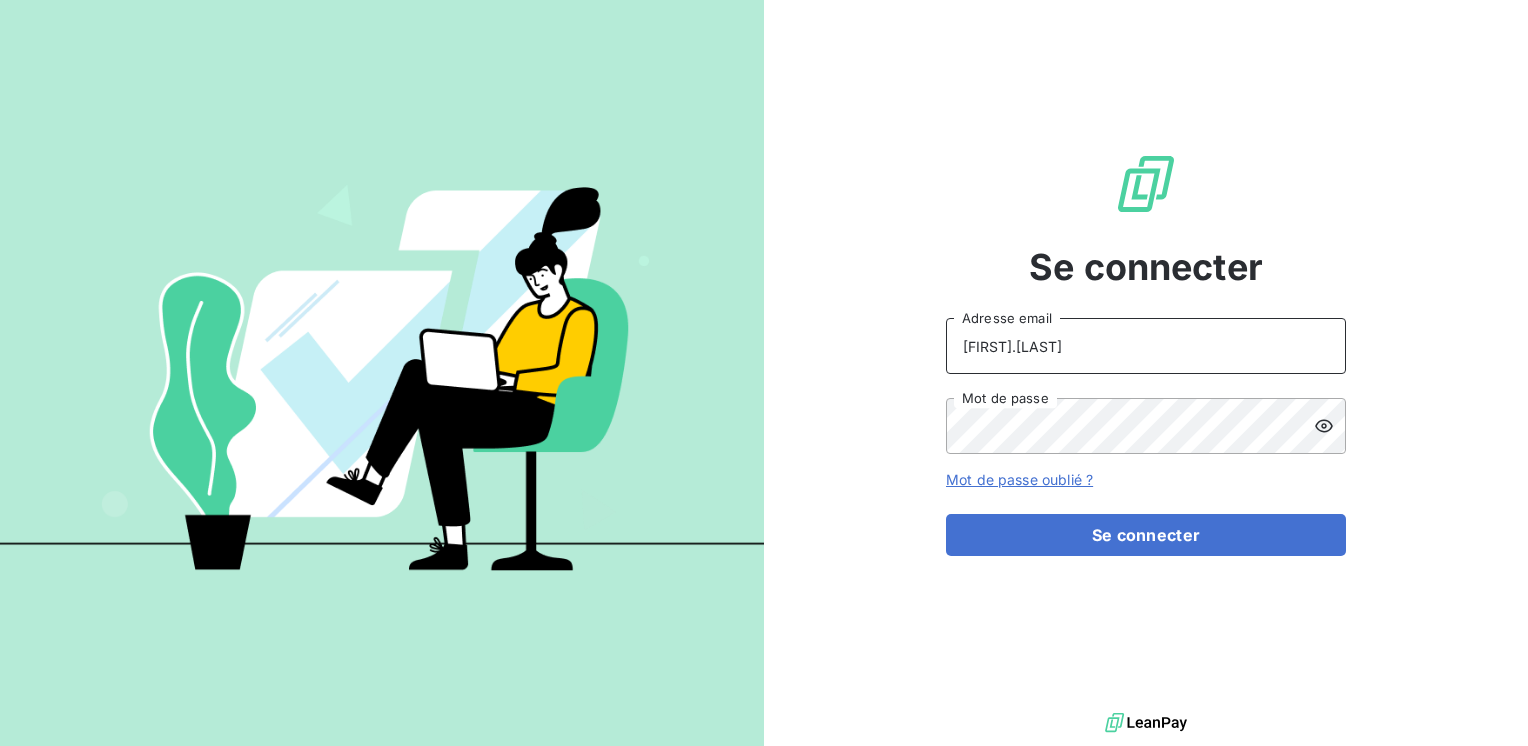 drag, startPoint x: 1009, startPoint y: 342, endPoint x: 1060, endPoint y: 346, distance: 51.156624 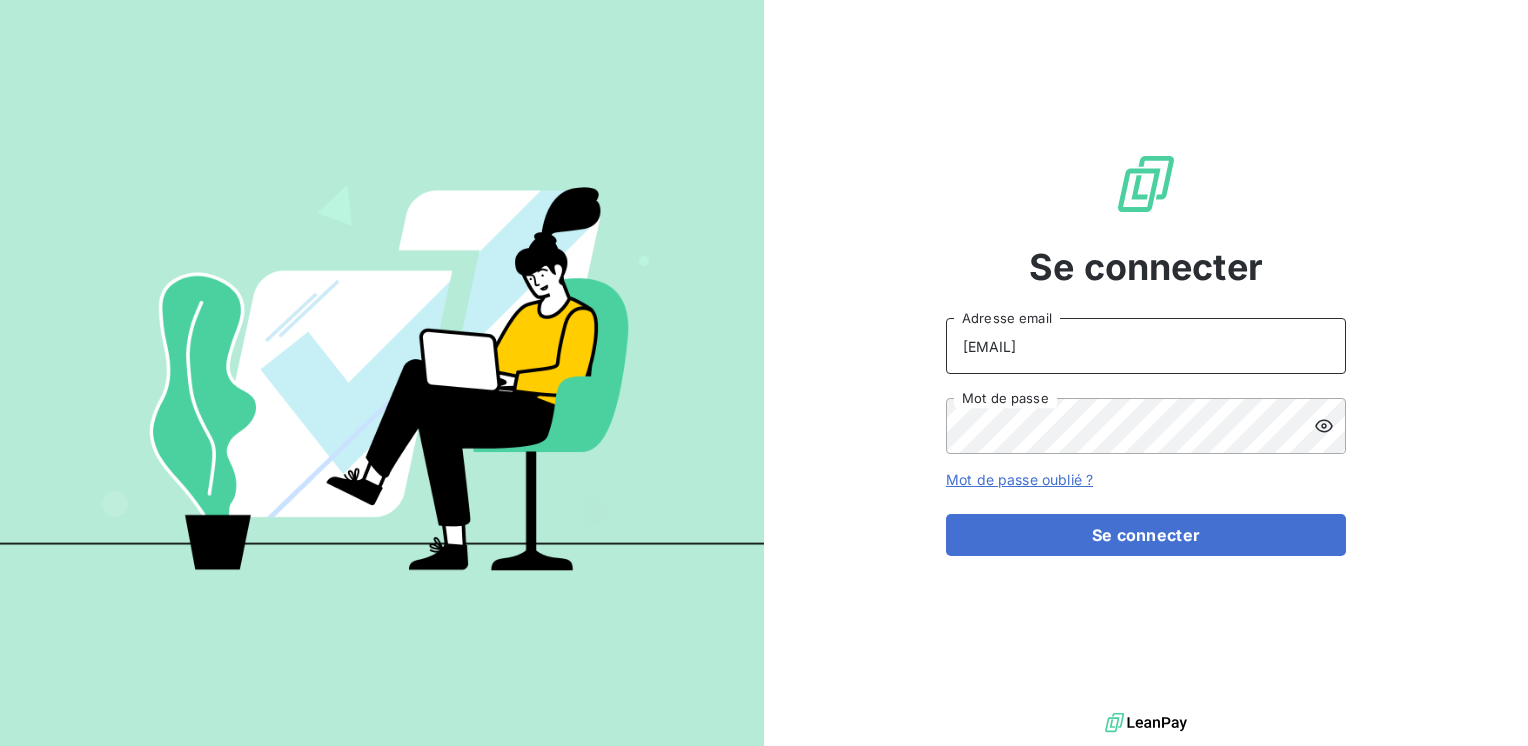 type on "[EMAIL]" 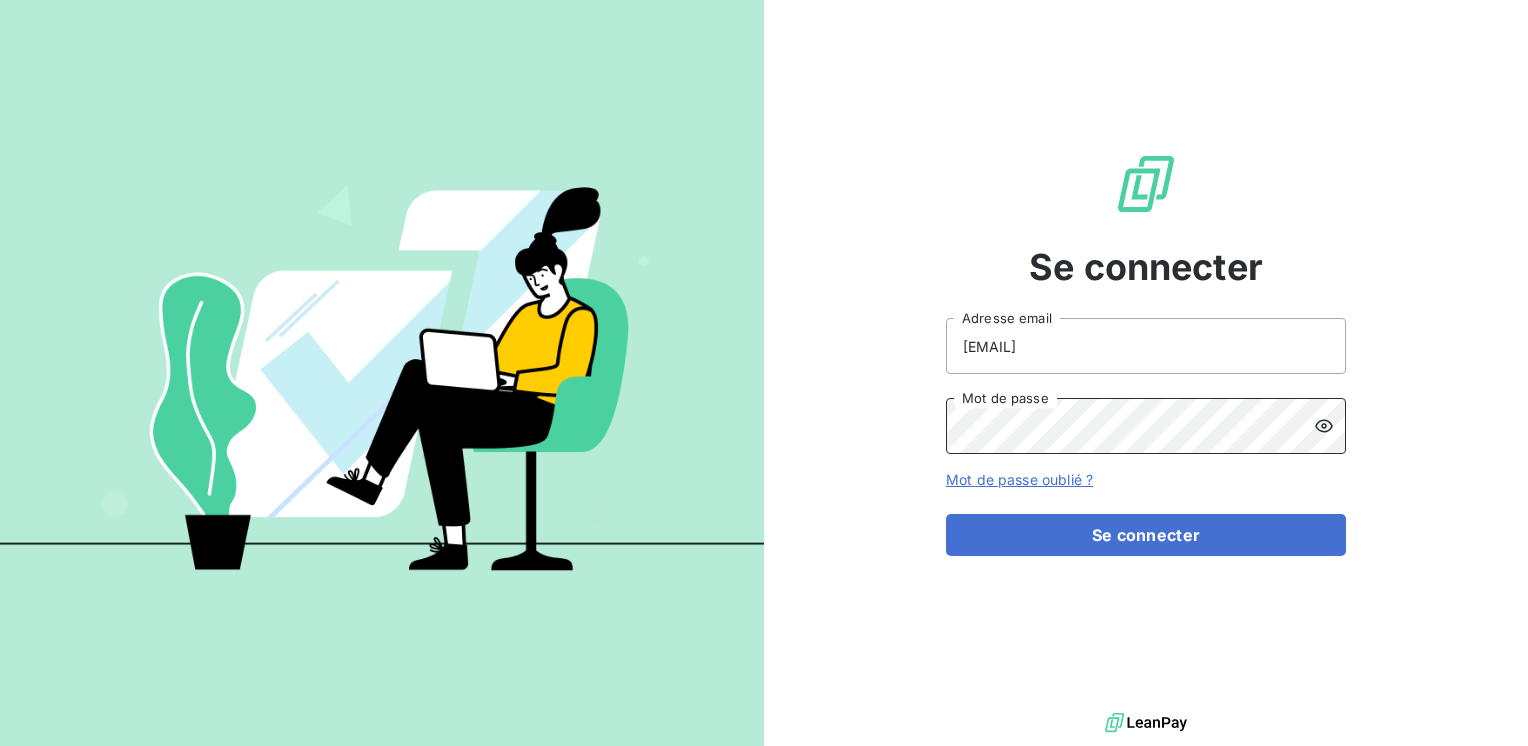 click on "Se connecter" at bounding box center (1146, 535) 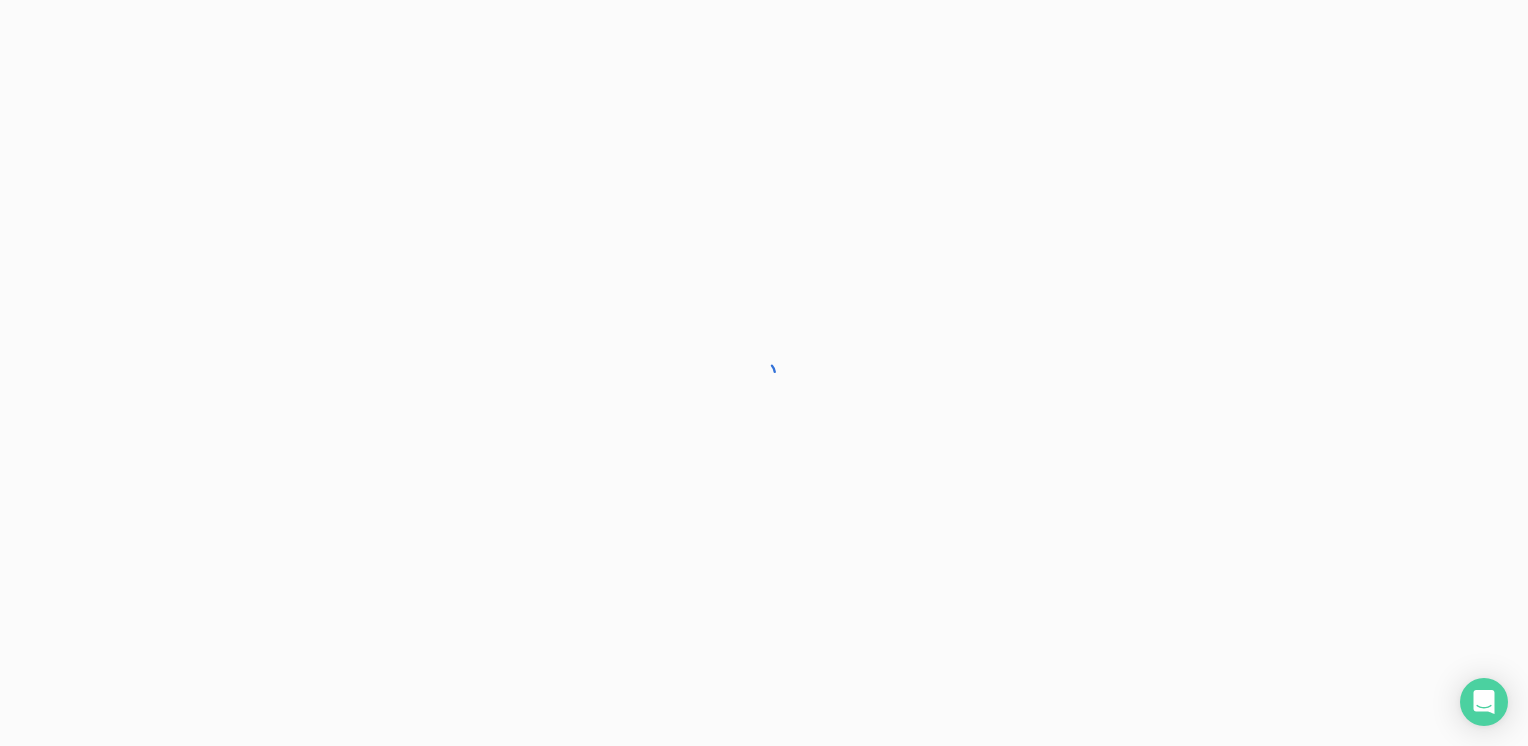 scroll, scrollTop: 0, scrollLeft: 0, axis: both 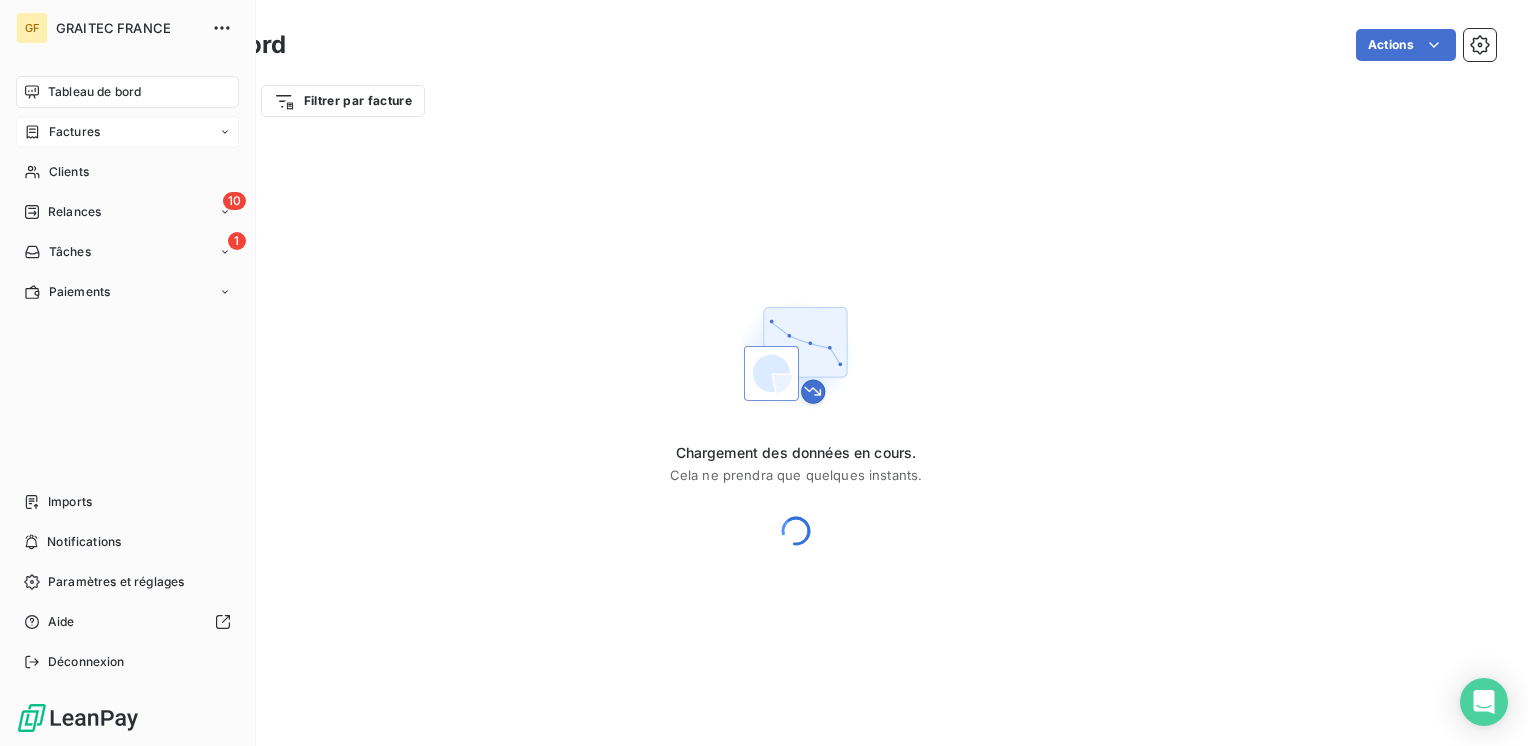 click on "Factures" at bounding box center (127, 132) 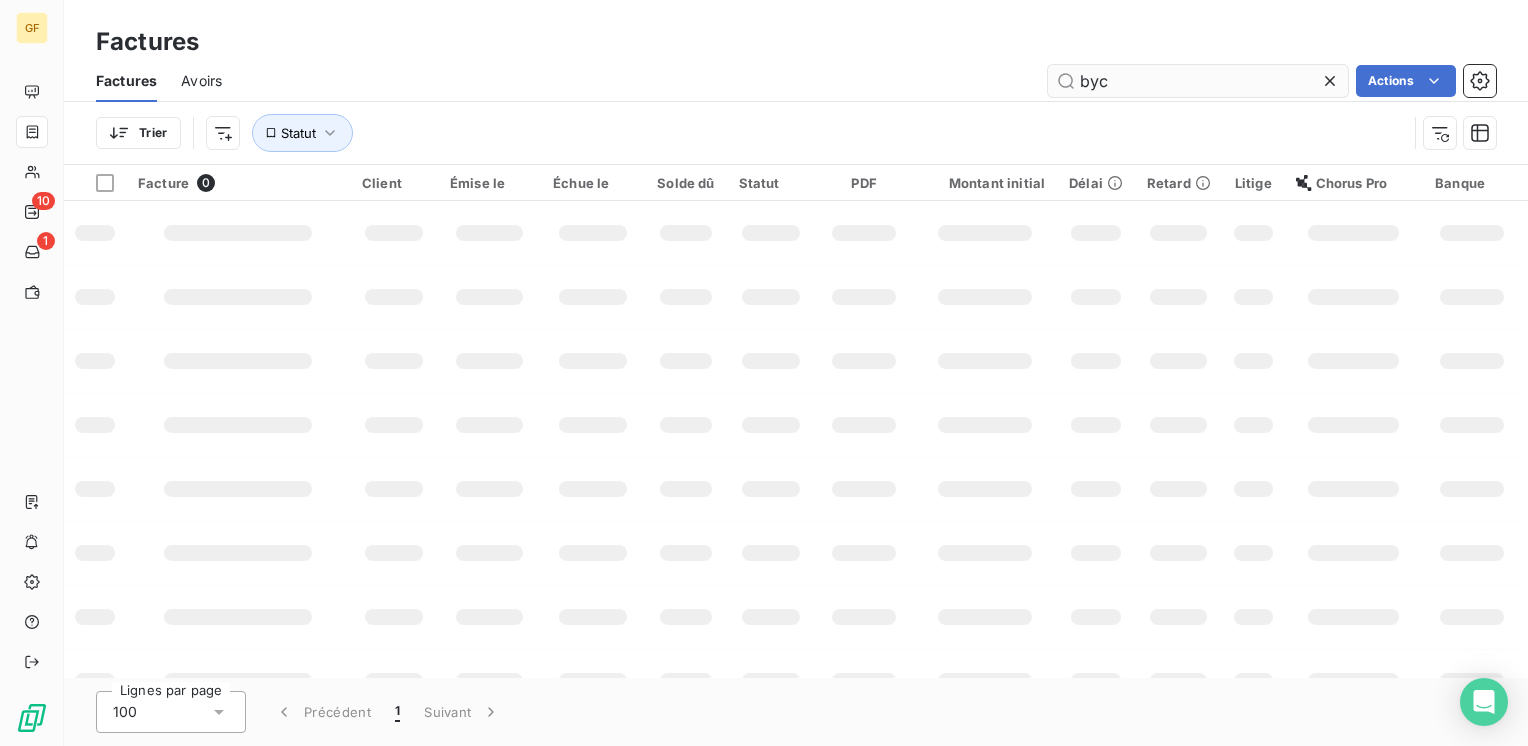 click on "byc" at bounding box center (1198, 81) 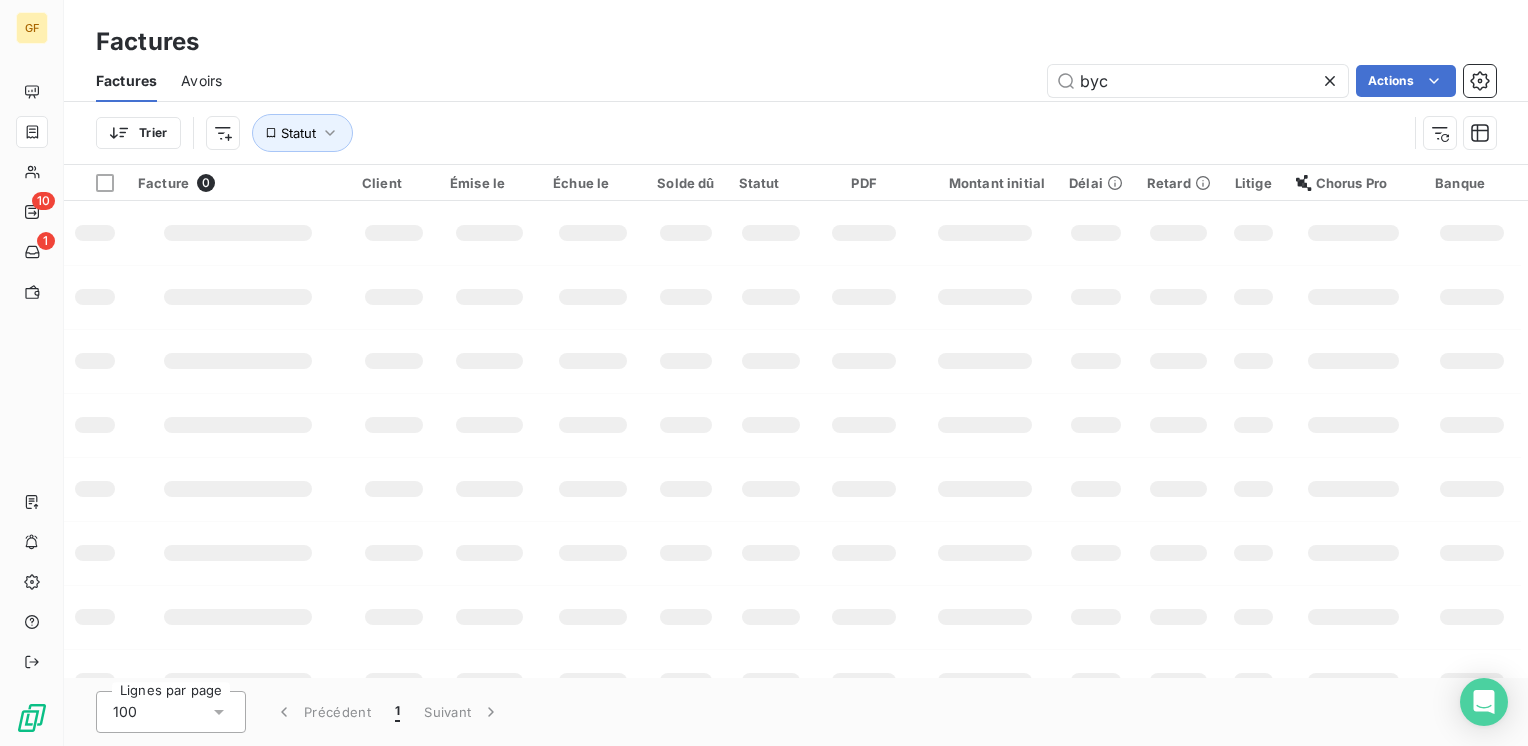 drag, startPoint x: 1190, startPoint y: 80, endPoint x: 998, endPoint y: 95, distance: 192.58505 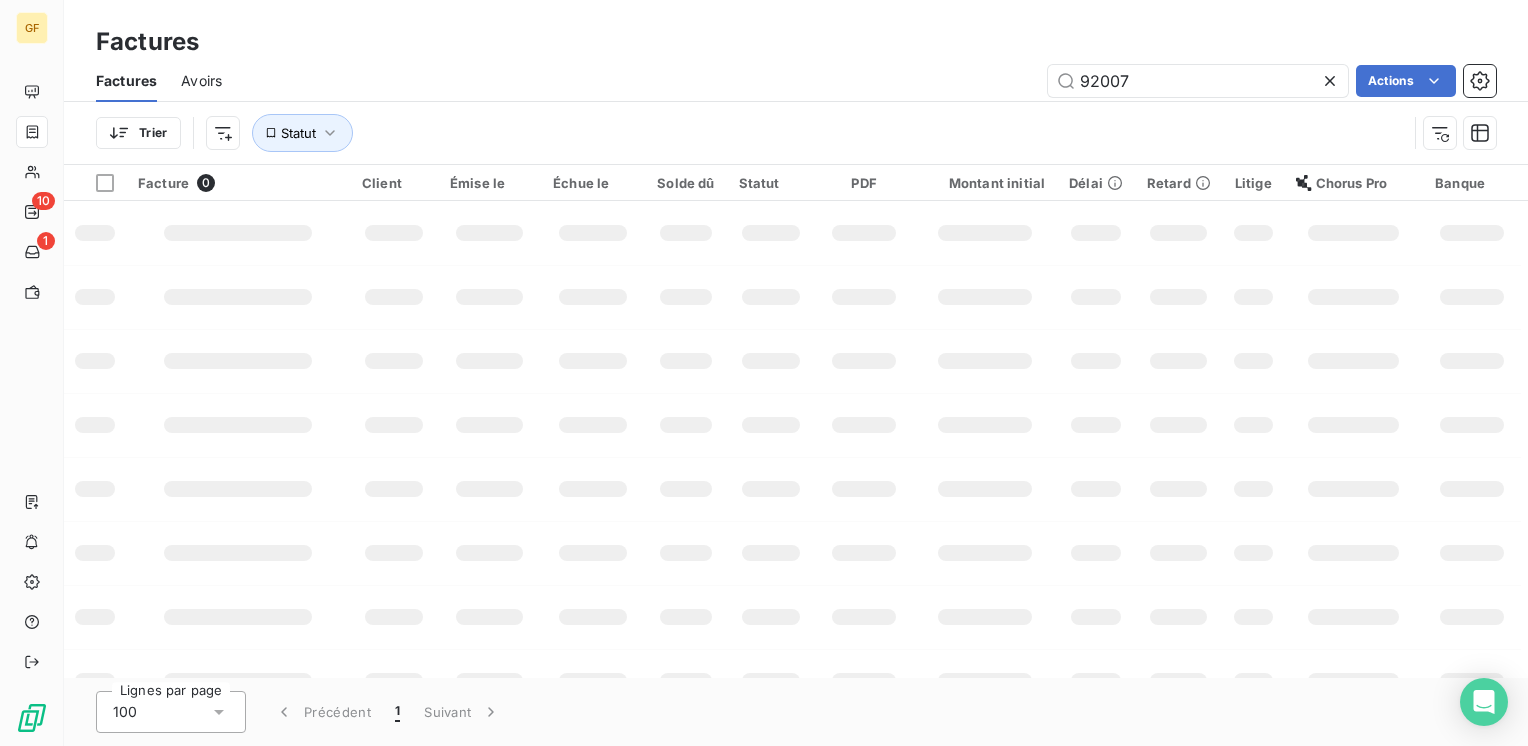 type on "92007" 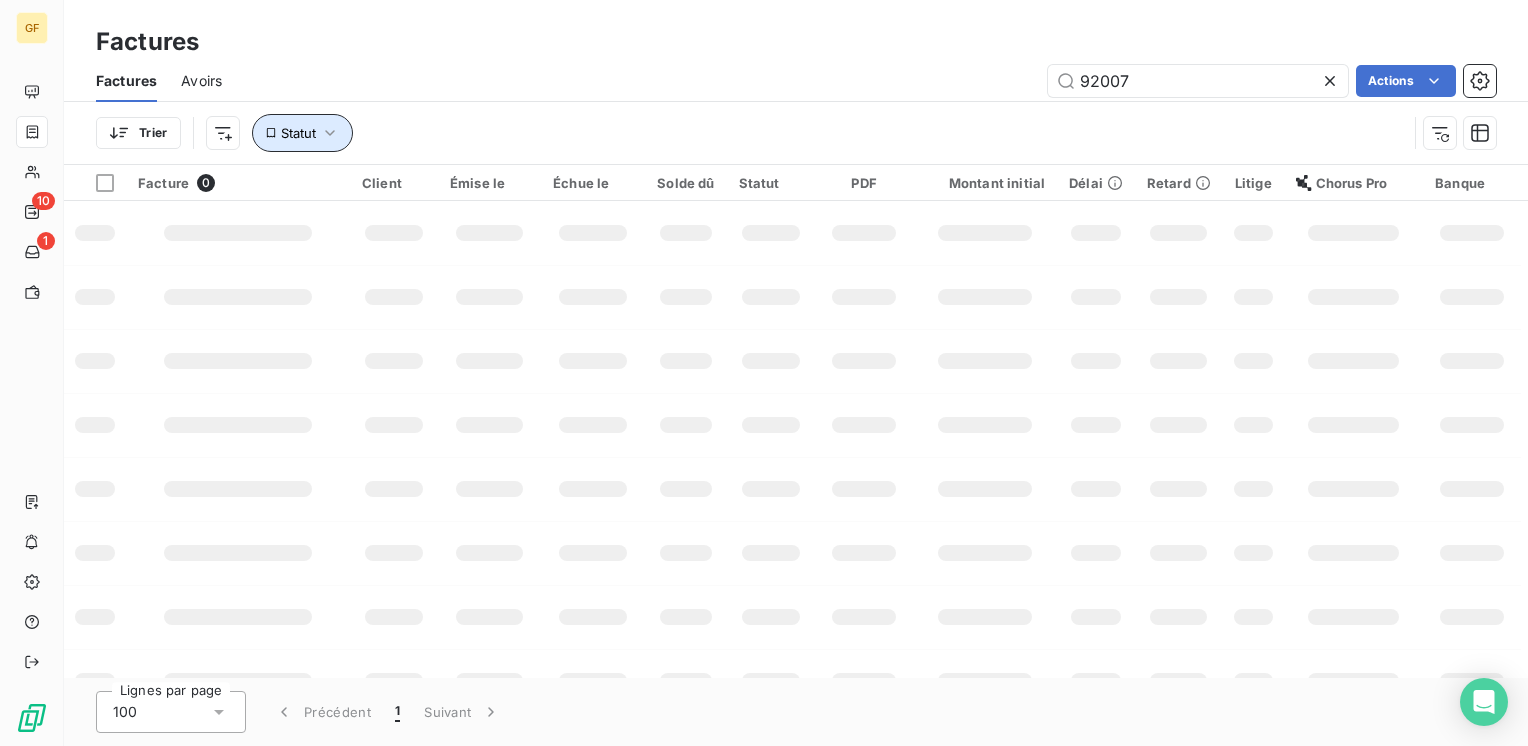 click on "Statut" at bounding box center [303, 133] 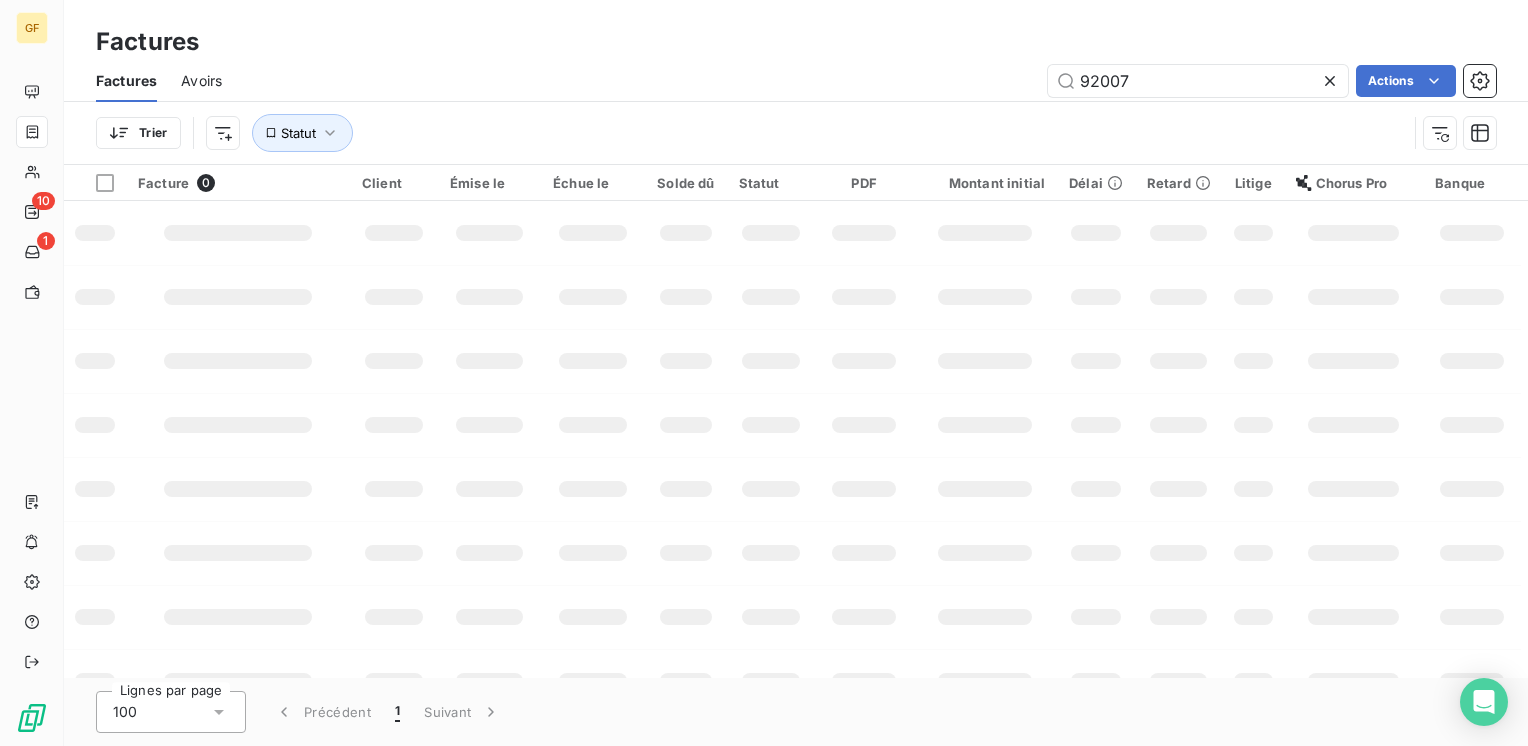 click on "92007 Actions" at bounding box center [871, 81] 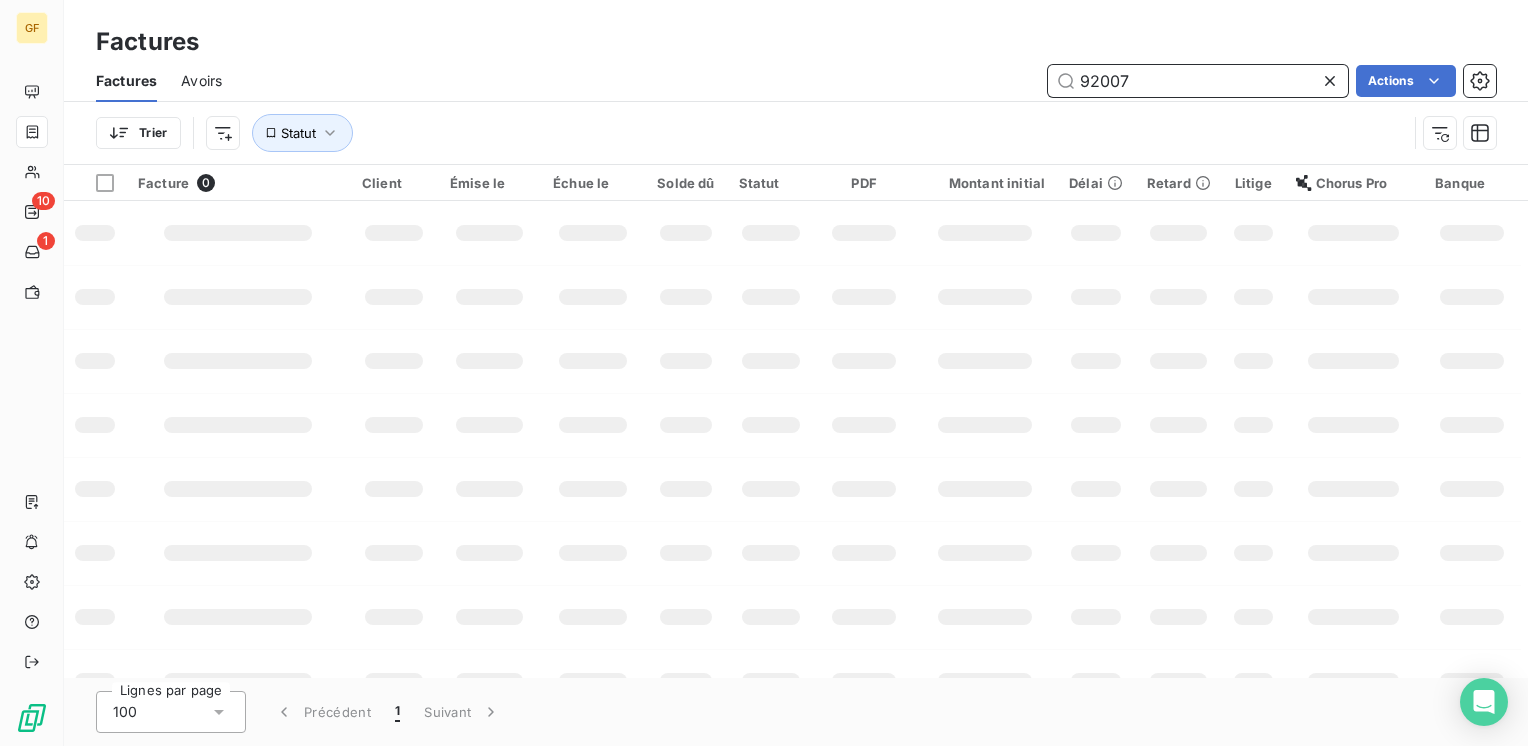 click on "92007" at bounding box center (1198, 81) 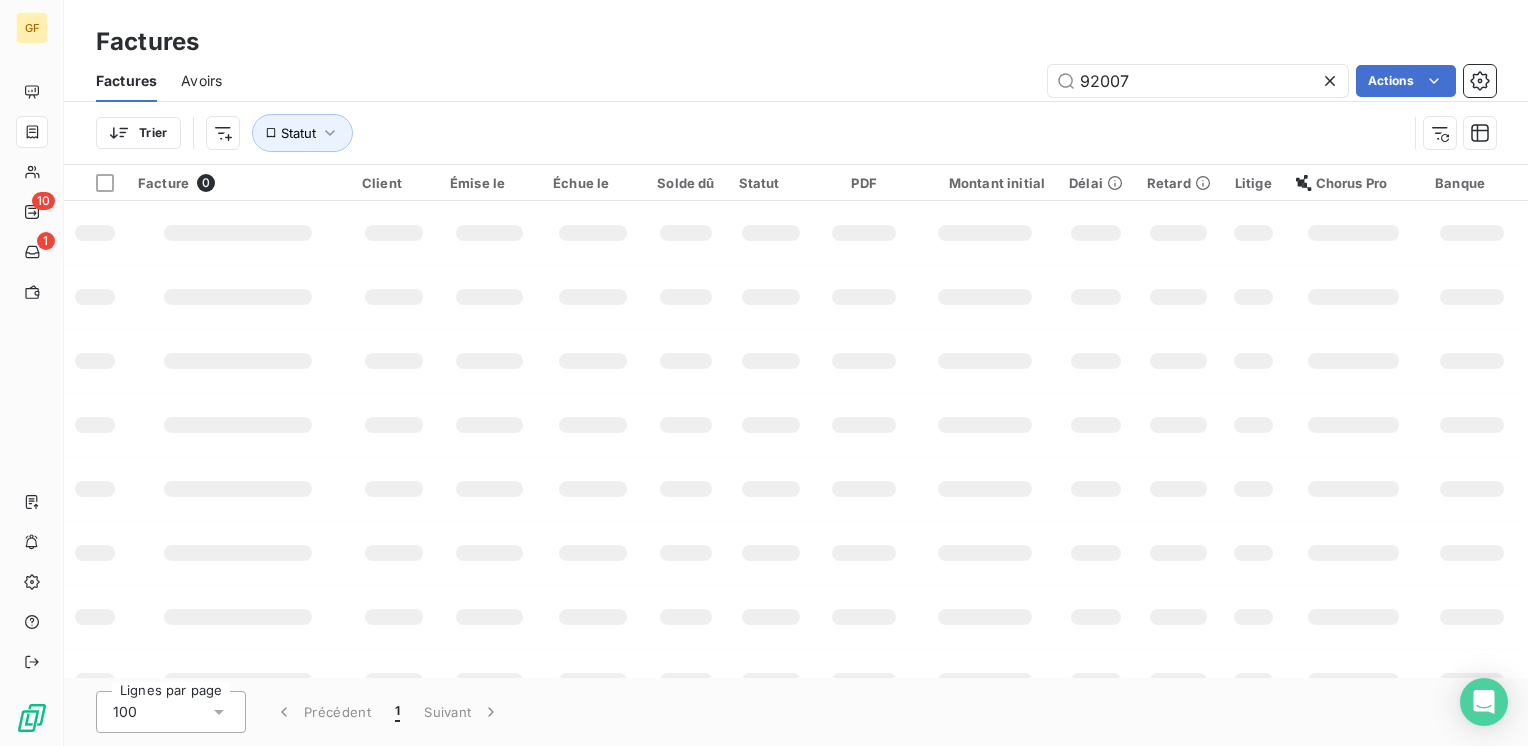 click 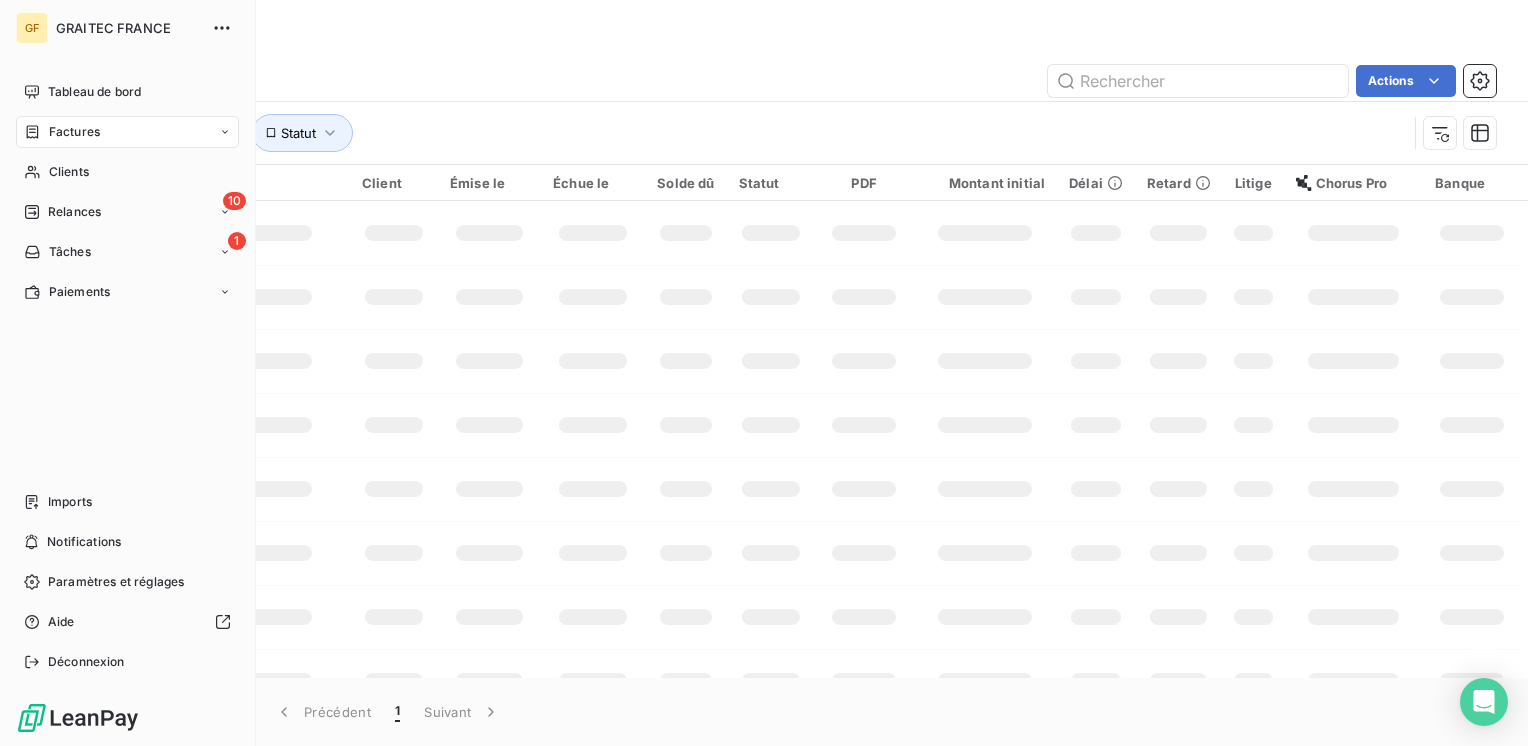 click on "Factures" at bounding box center [74, 132] 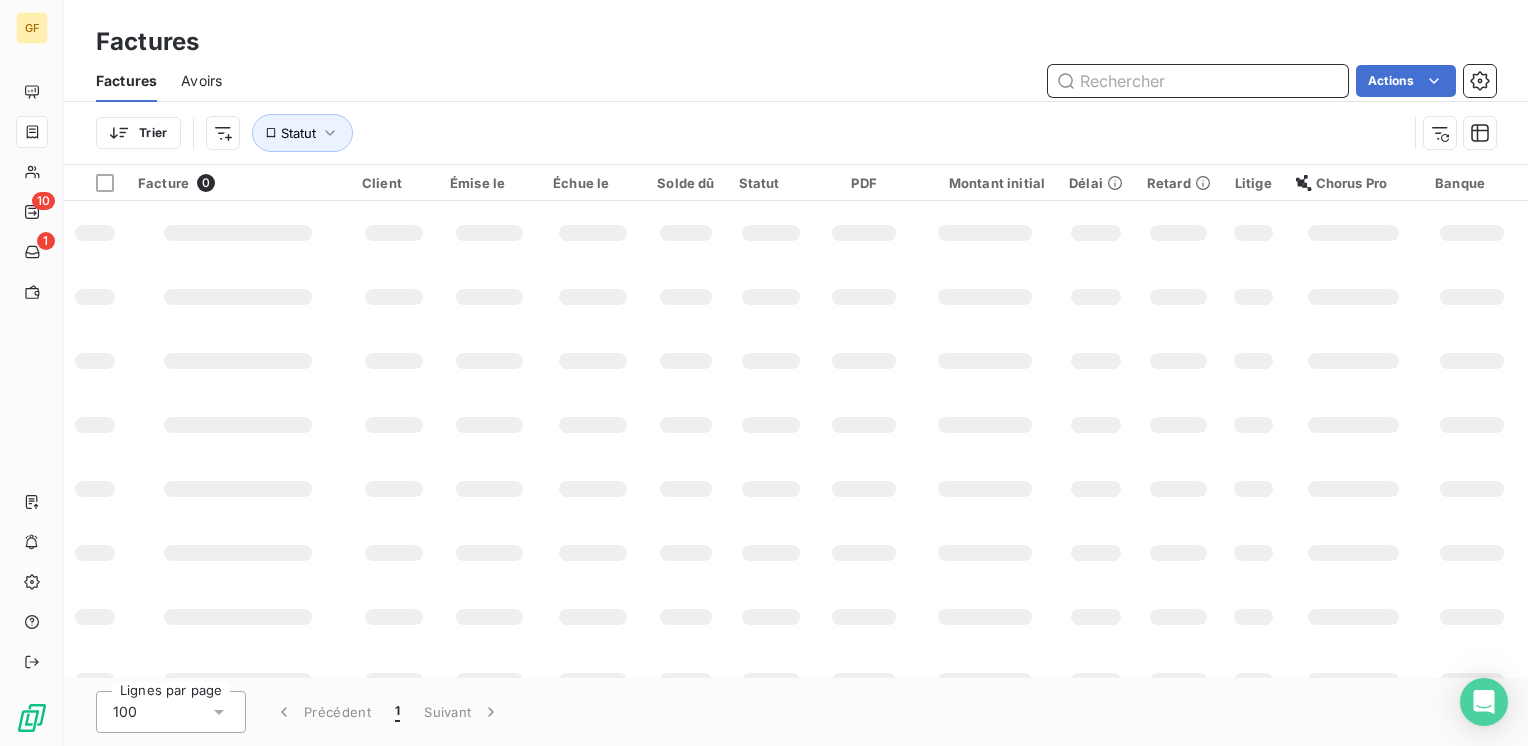 click at bounding box center (1198, 81) 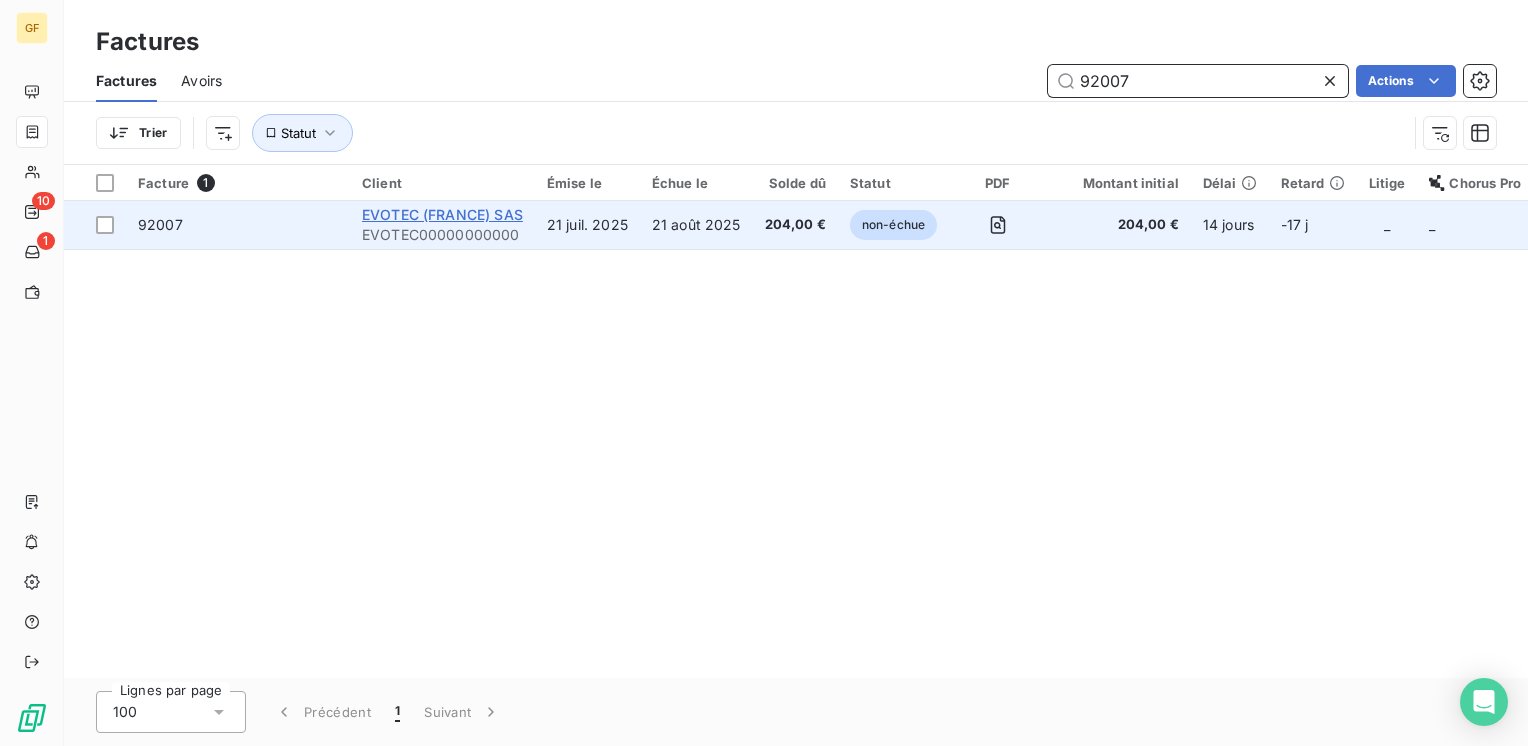 type on "92007" 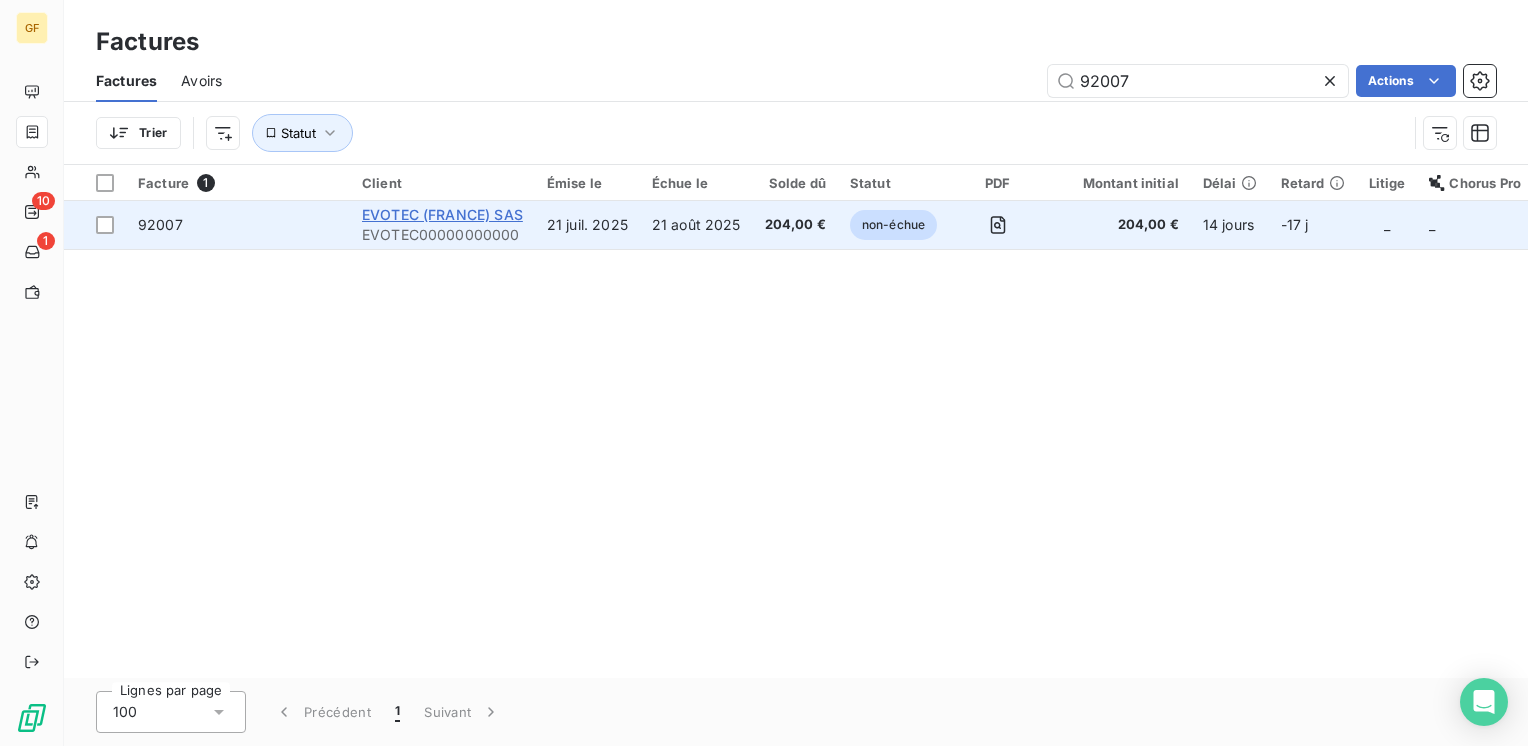 click on "EVOTEC (FRANCE) SAS" at bounding box center (442, 214) 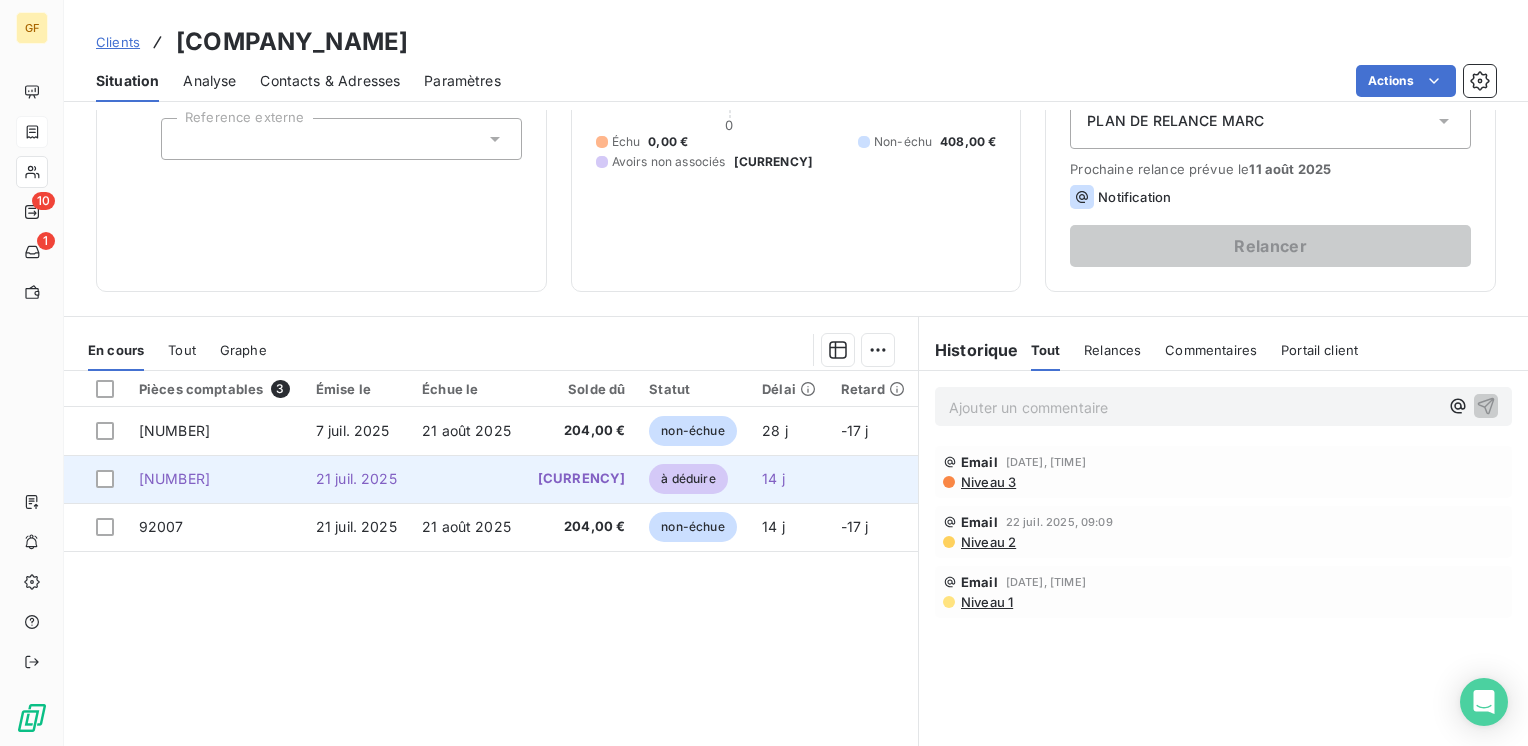 scroll, scrollTop: 300, scrollLeft: 0, axis: vertical 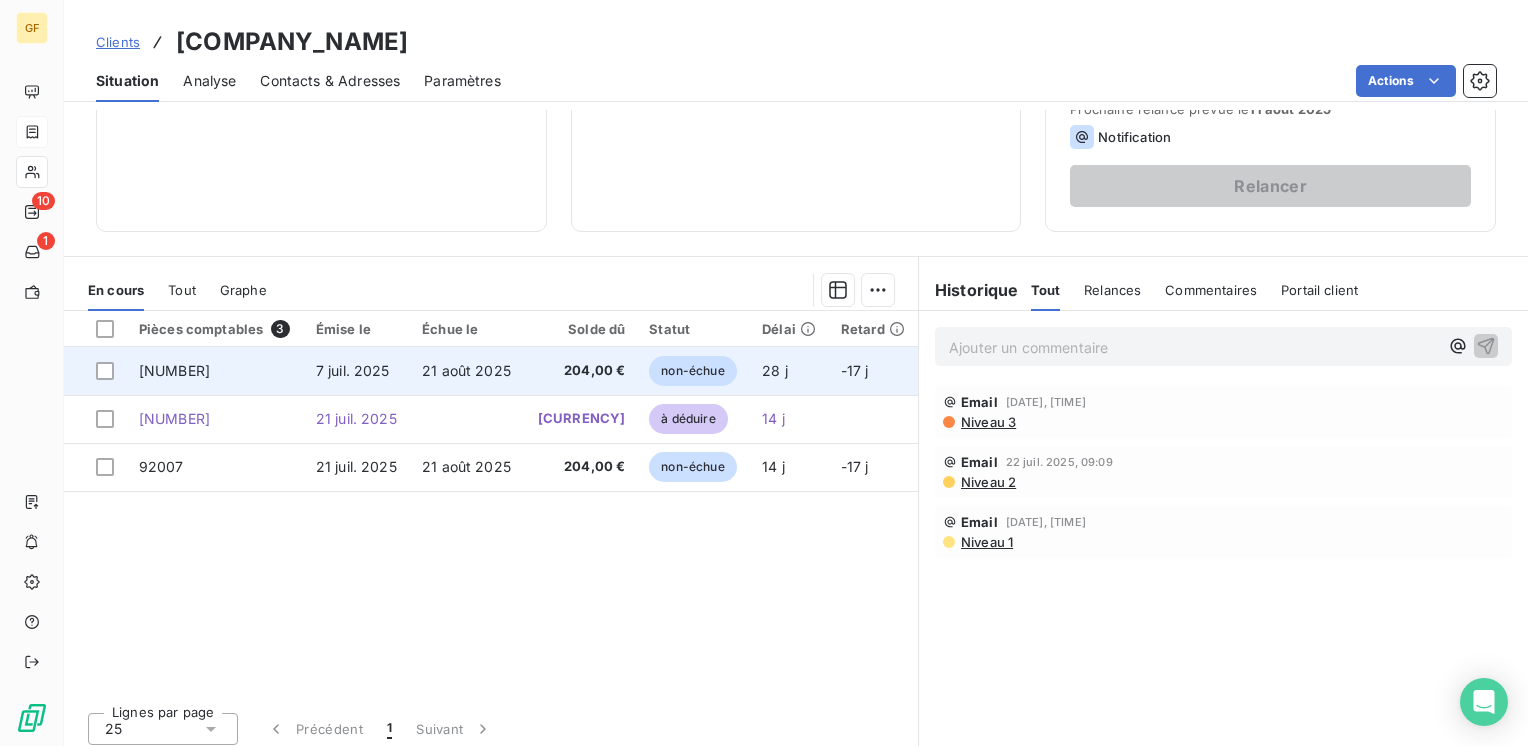 click on "204,00 €" at bounding box center [580, 371] 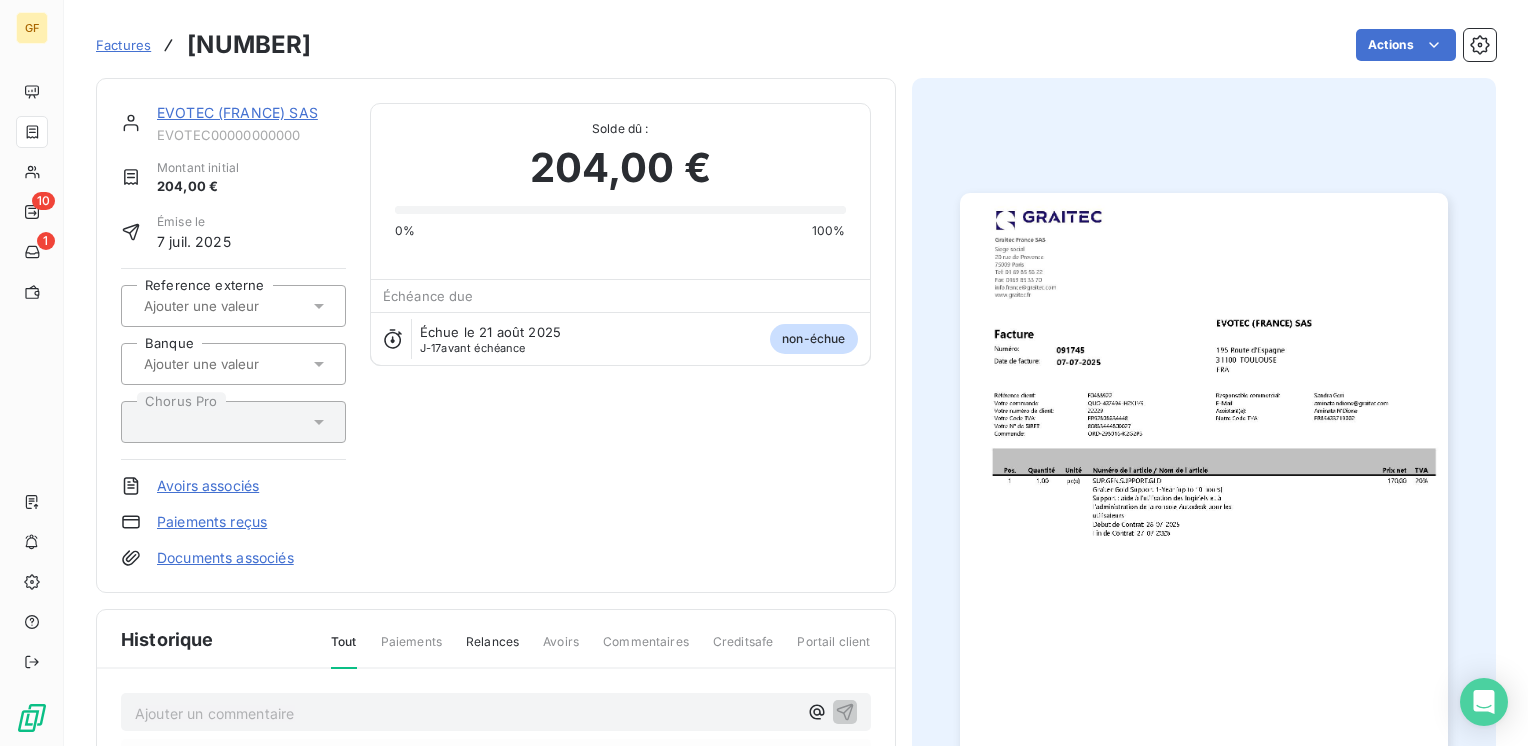 click at bounding box center (1204, 537) 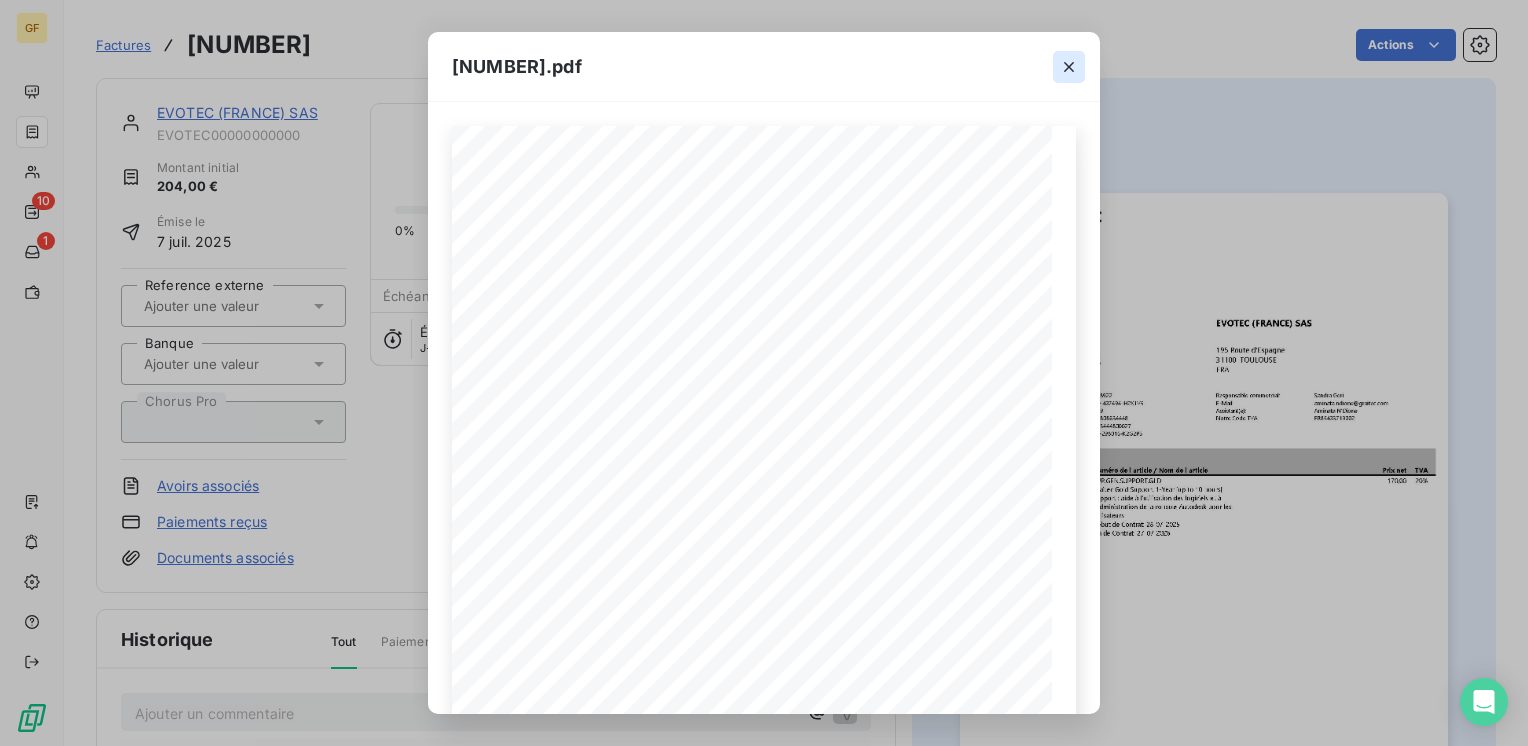 click 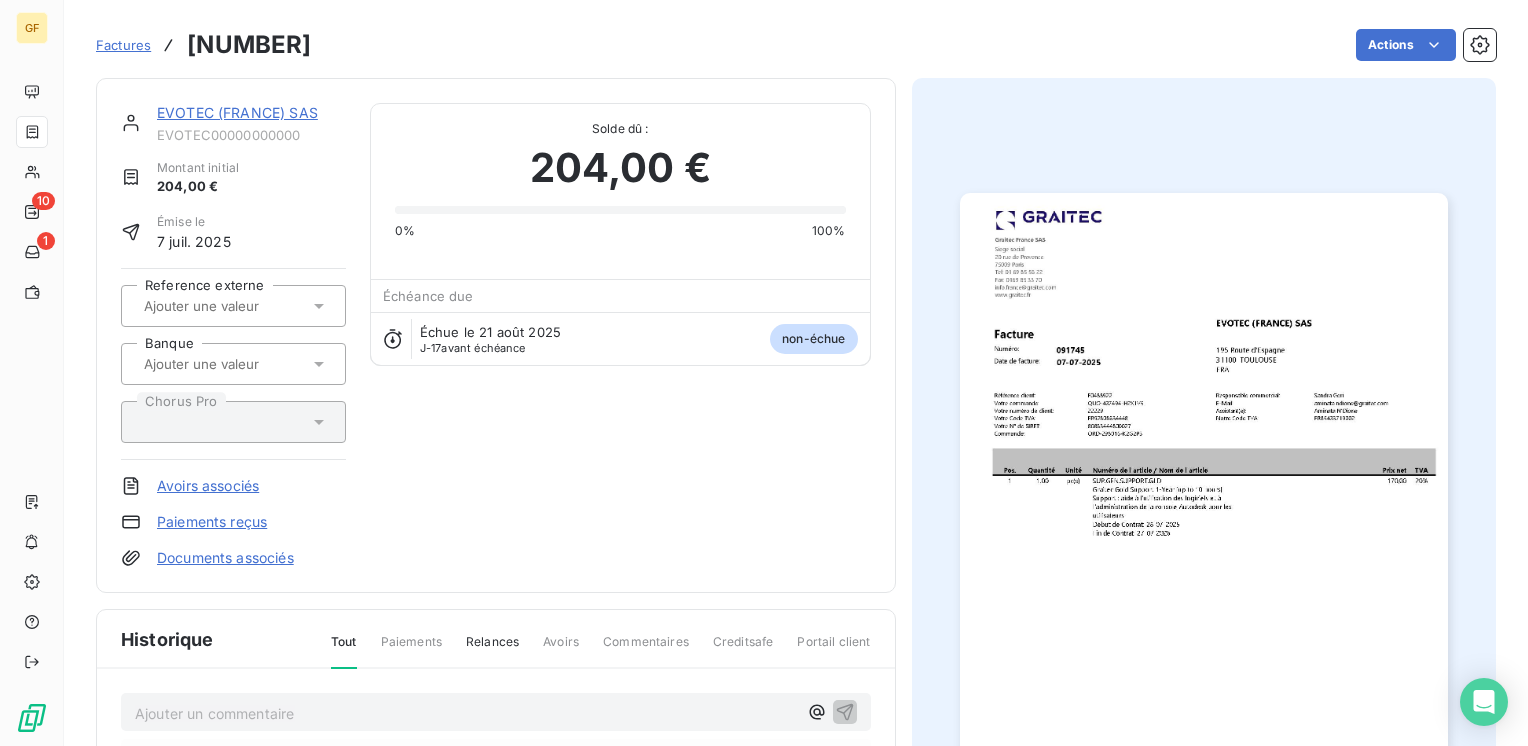 click on "EVOTEC (FRANCE) SAS" at bounding box center [237, 112] 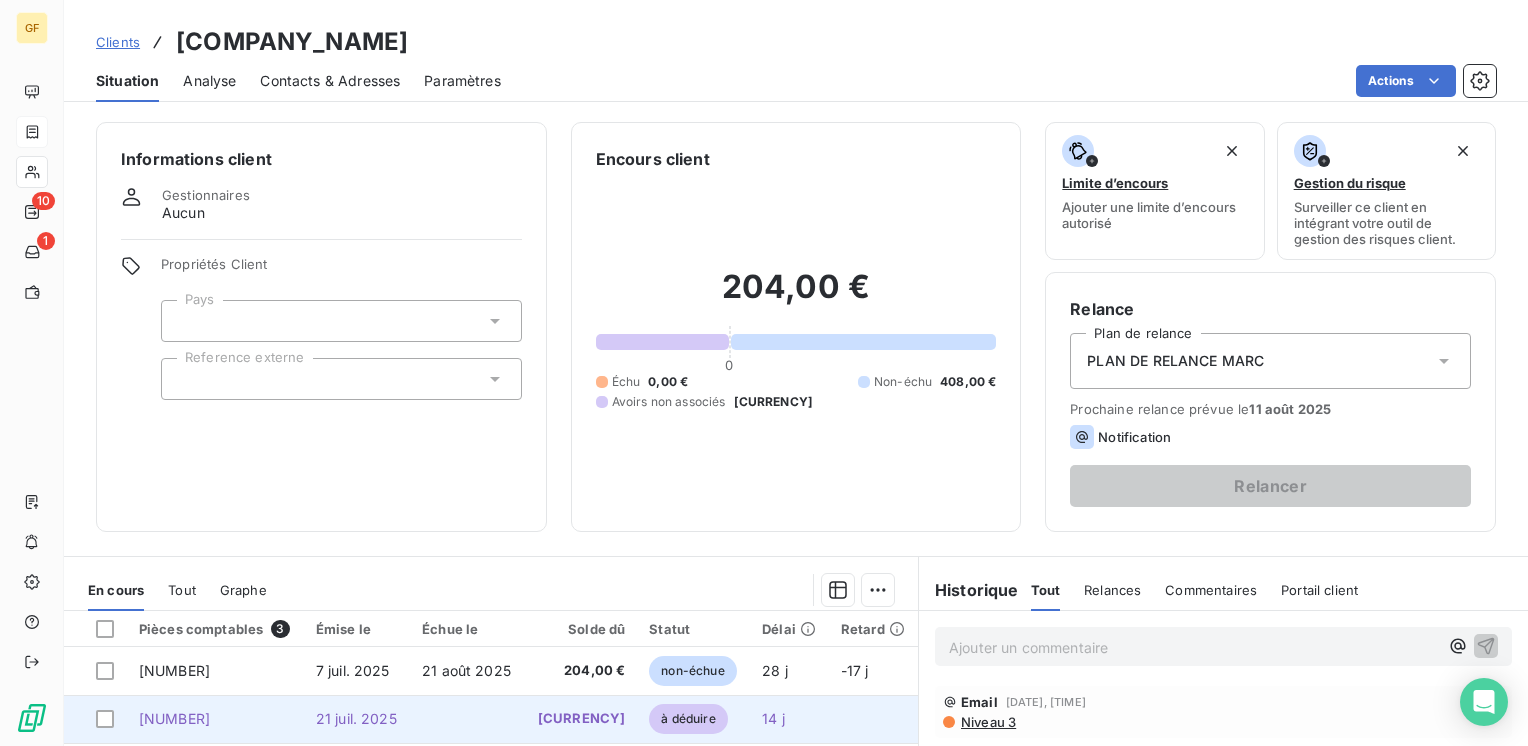 click on "21 juil. 2025" at bounding box center (356, 718) 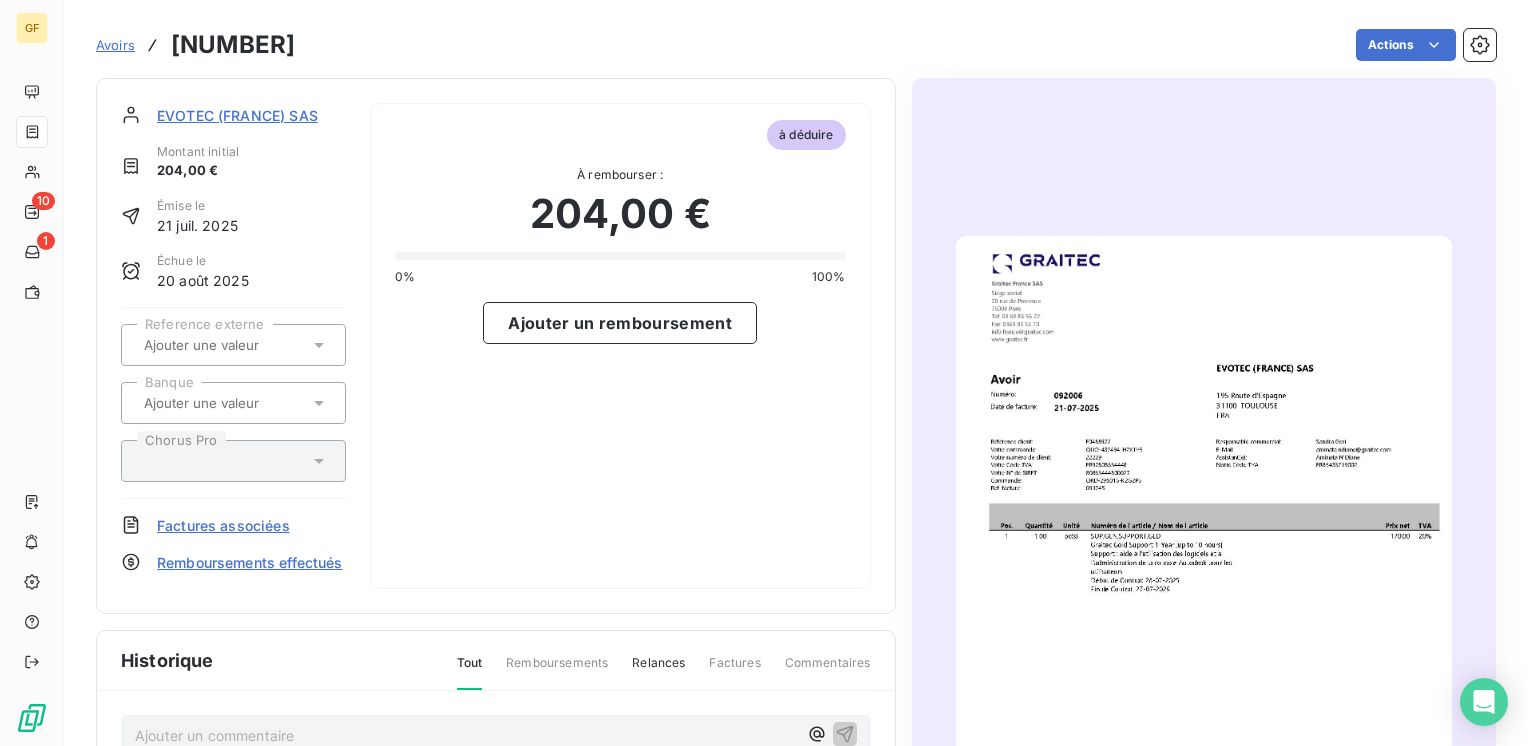 click at bounding box center (1204, 586) 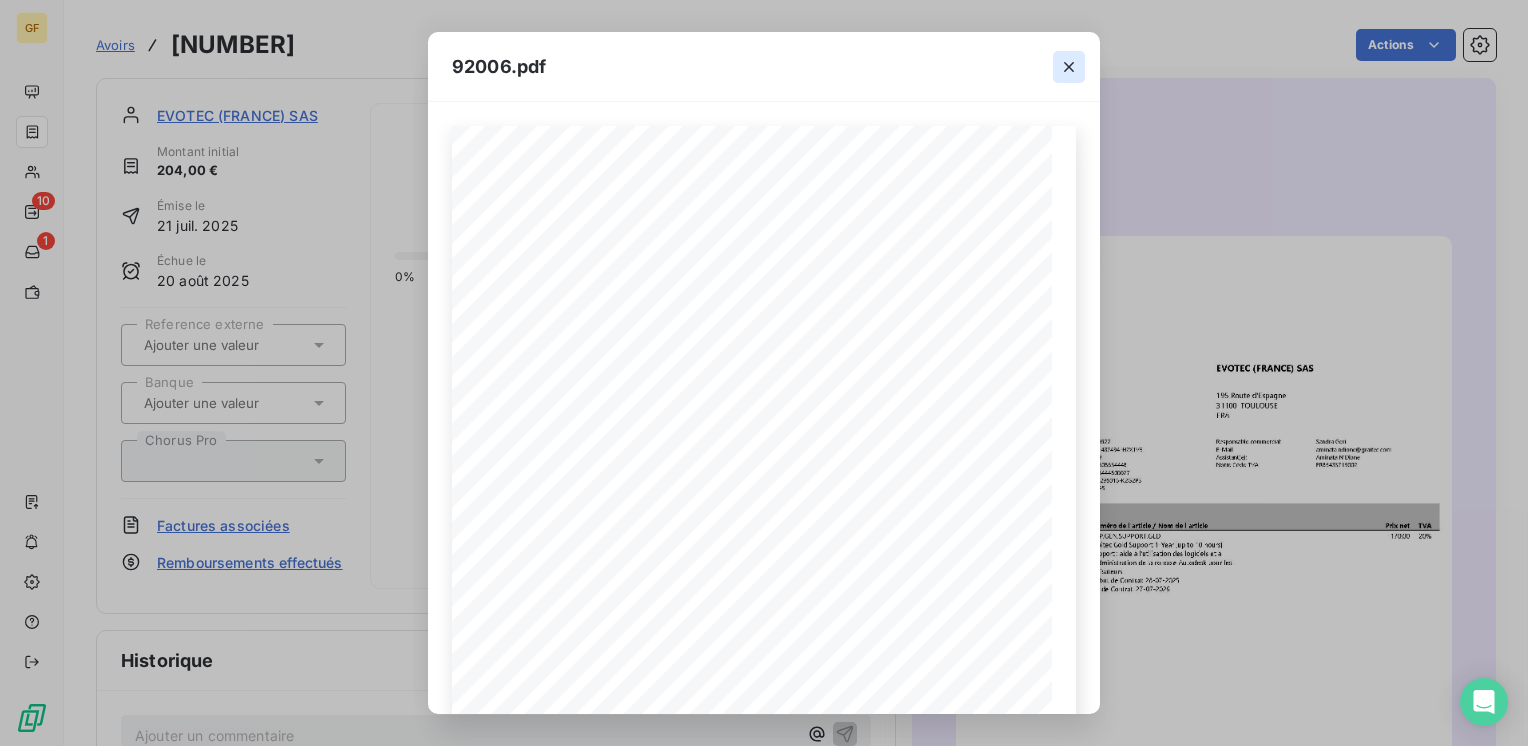 click 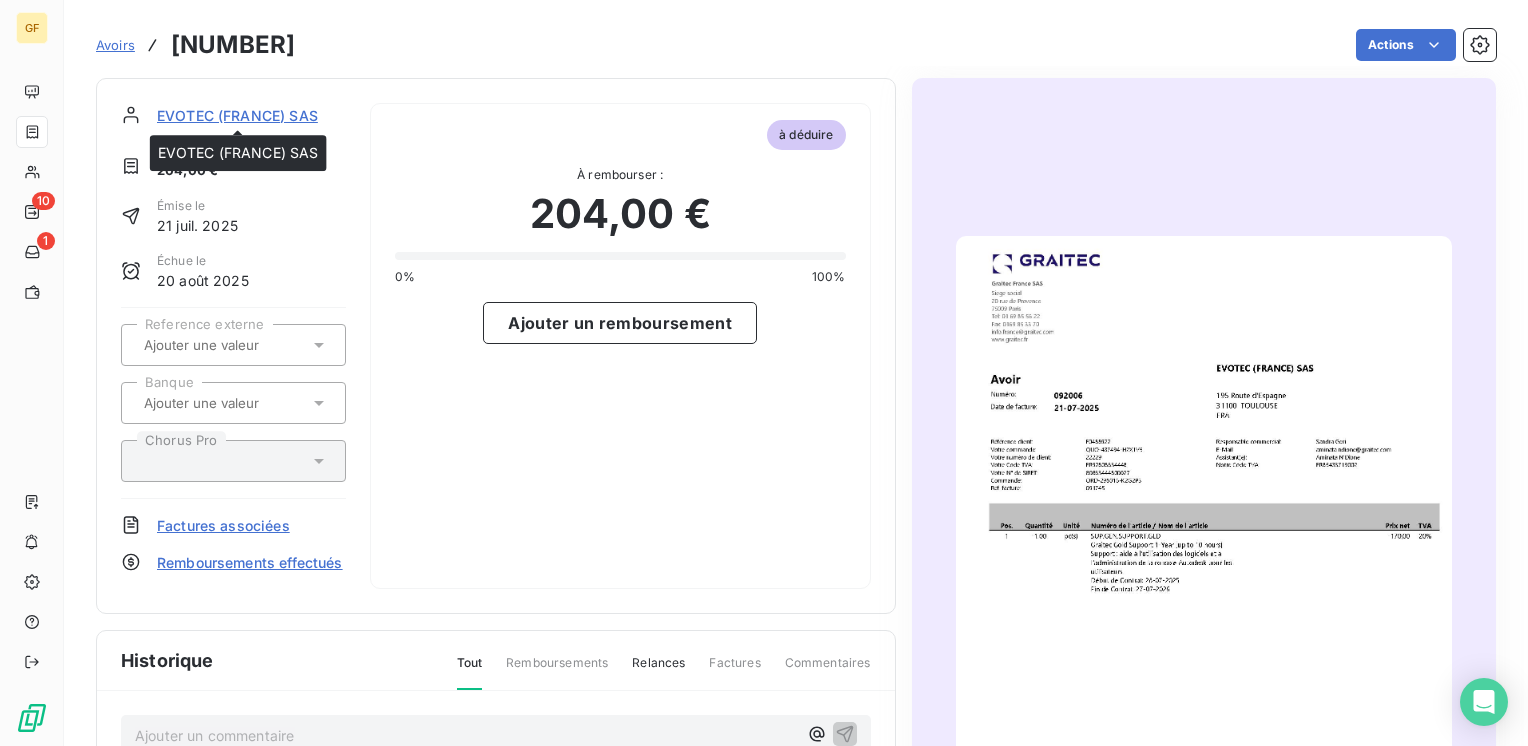 click on "EVOTEC (FRANCE) SAS" at bounding box center (237, 115) 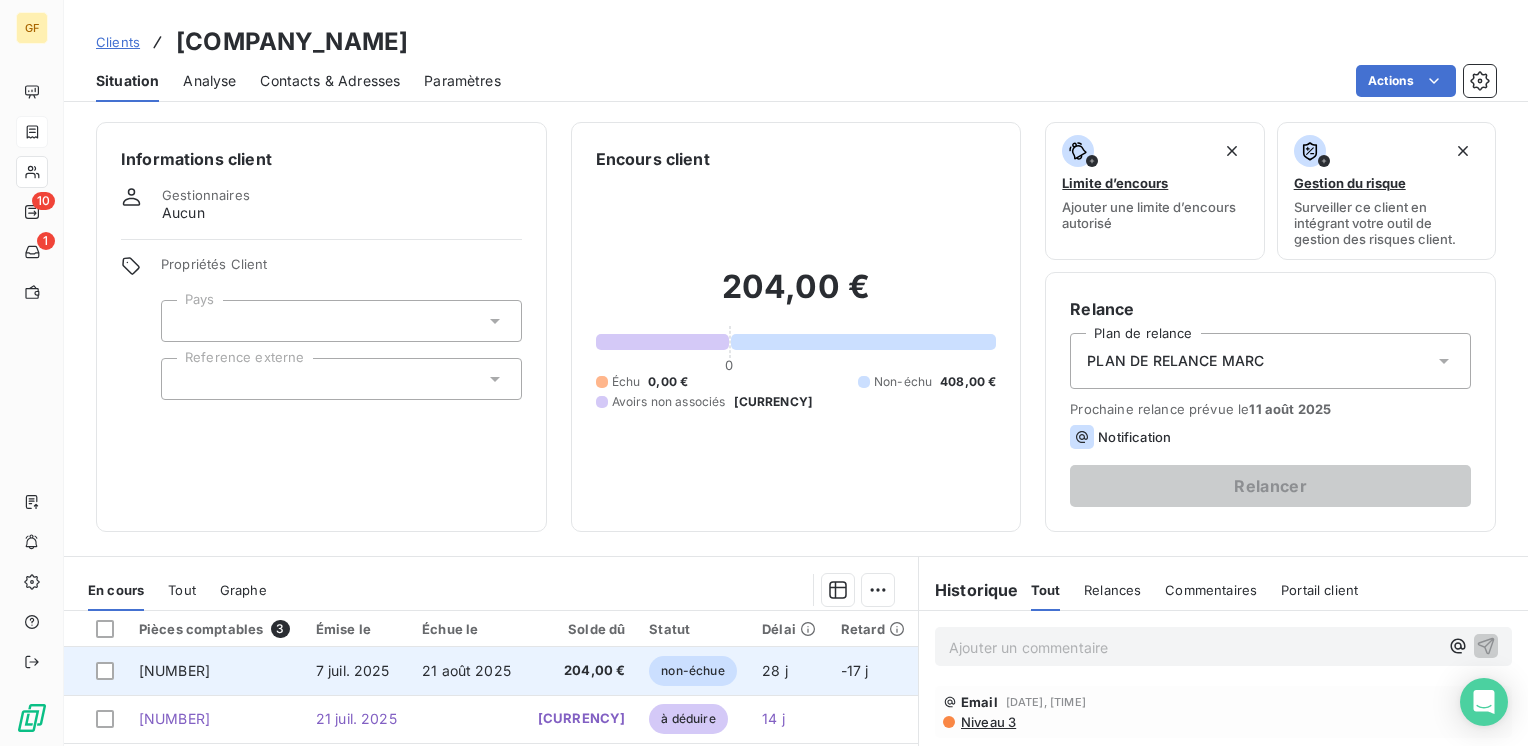 click on "21 août 2025" at bounding box center [467, 671] 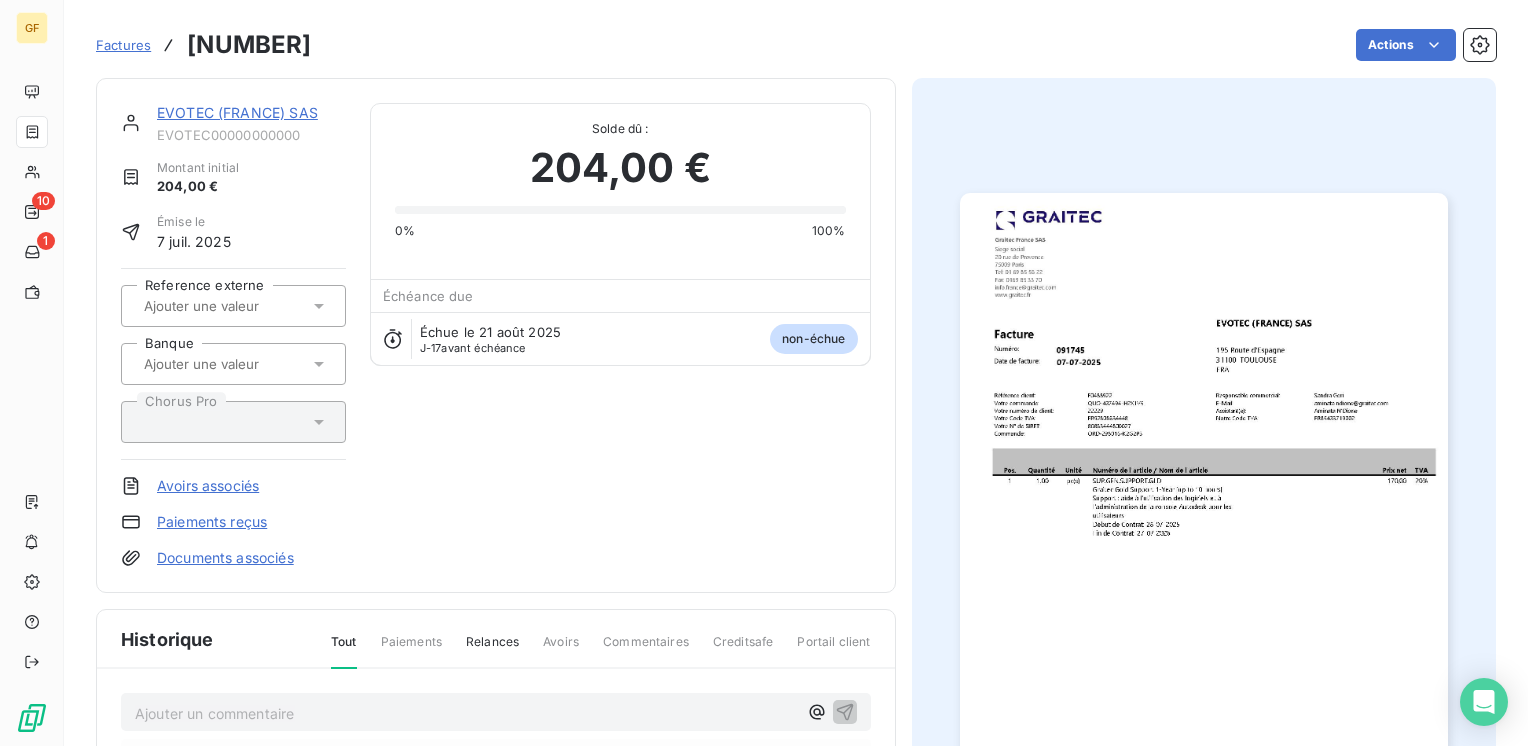 click at bounding box center (1204, 537) 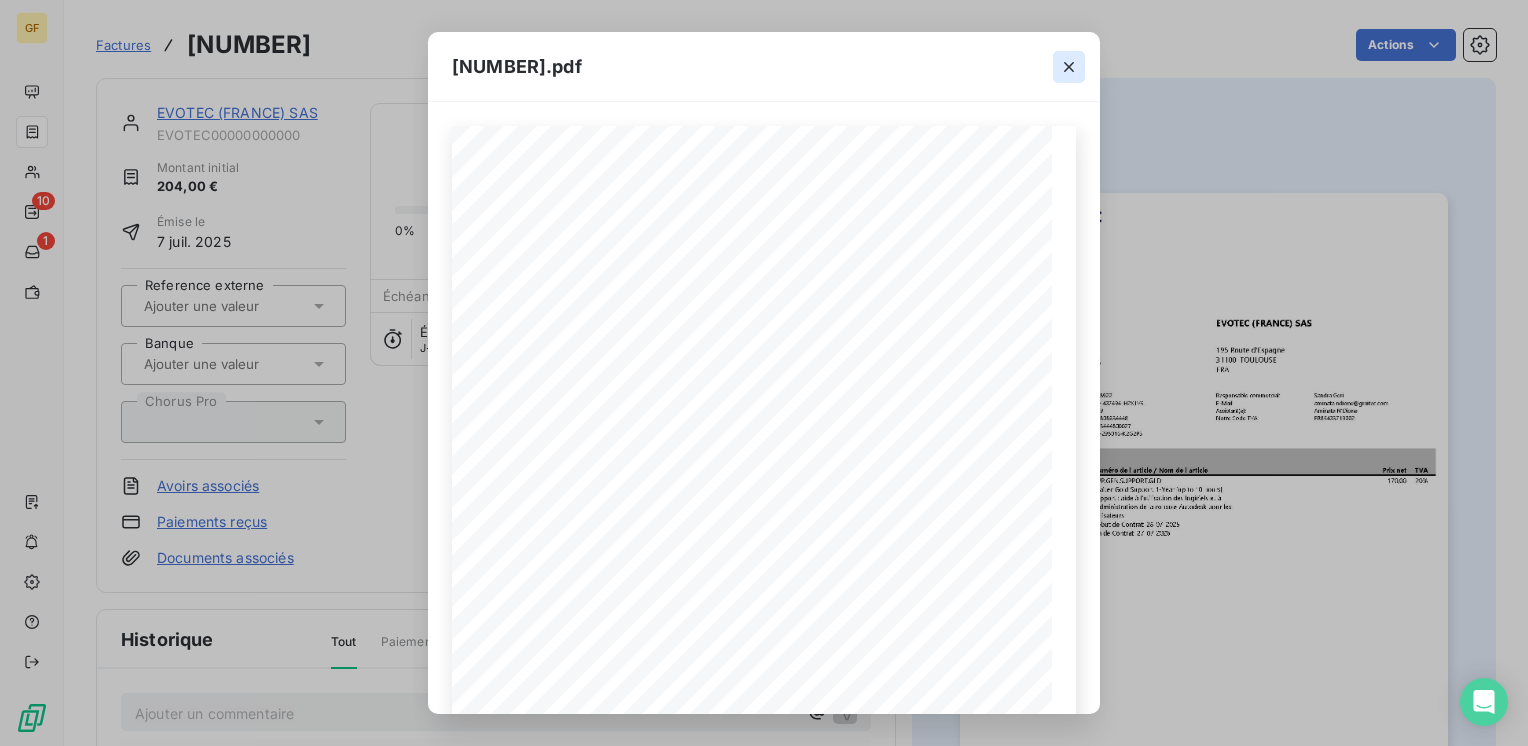 click 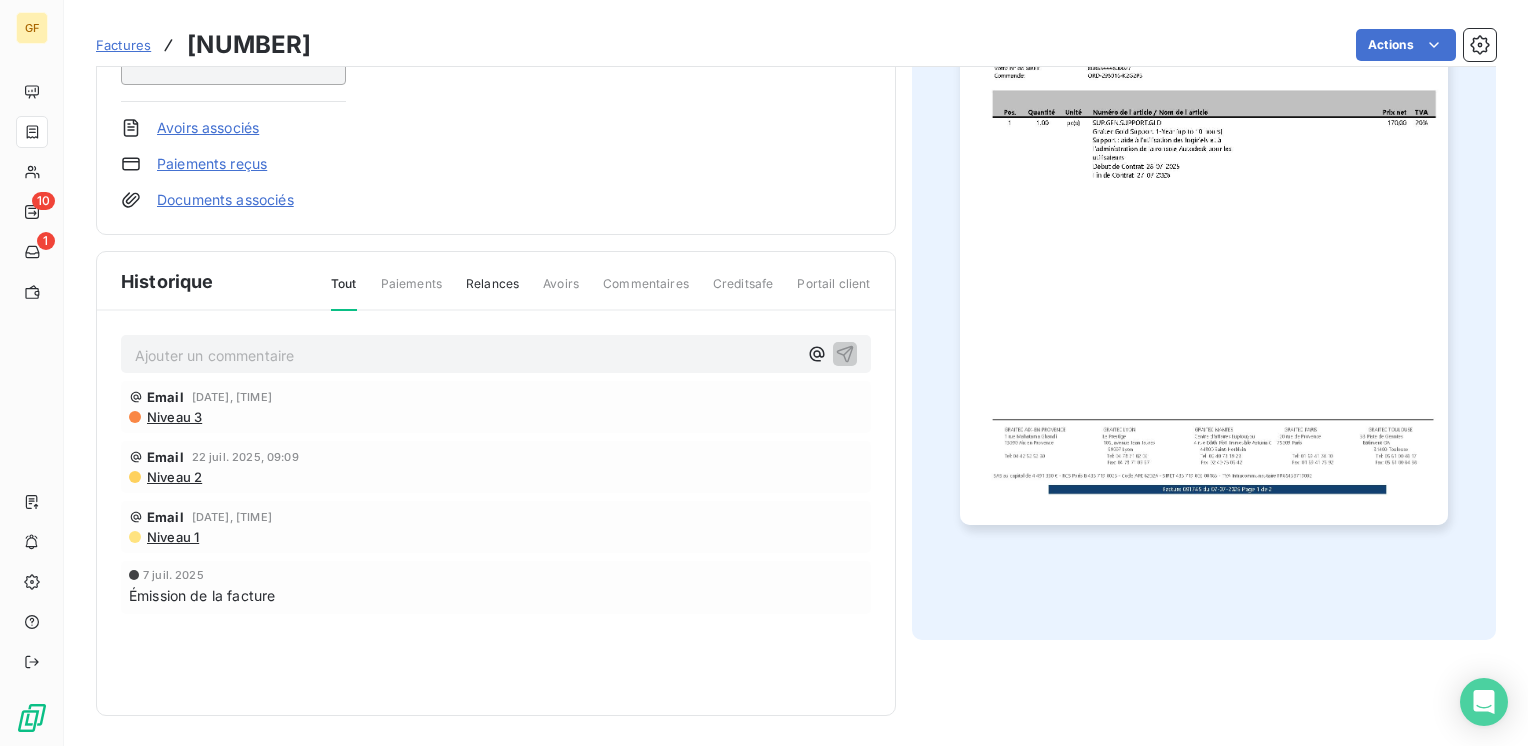scroll, scrollTop: 0, scrollLeft: 0, axis: both 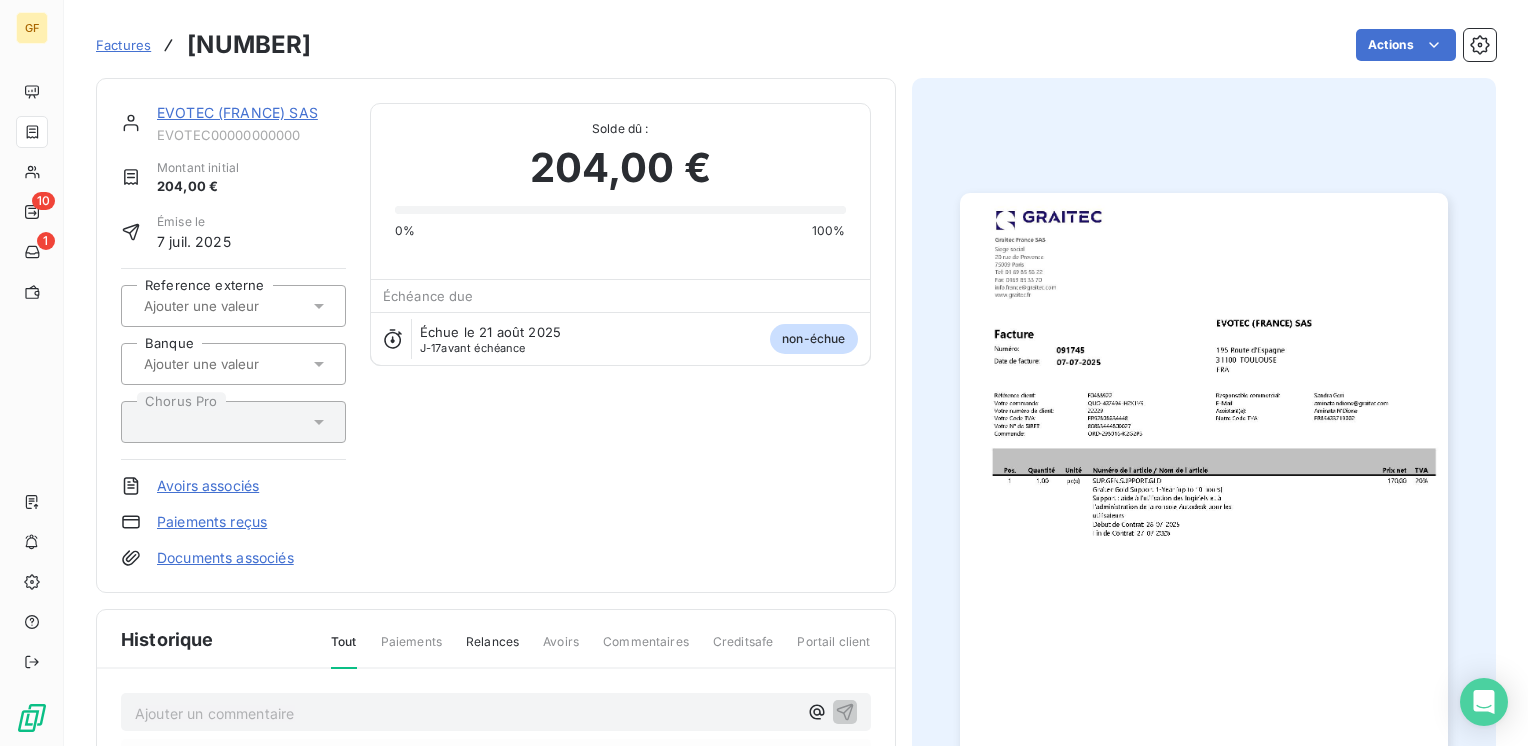 click on "EVOTEC (FRANCE) SAS" at bounding box center [237, 112] 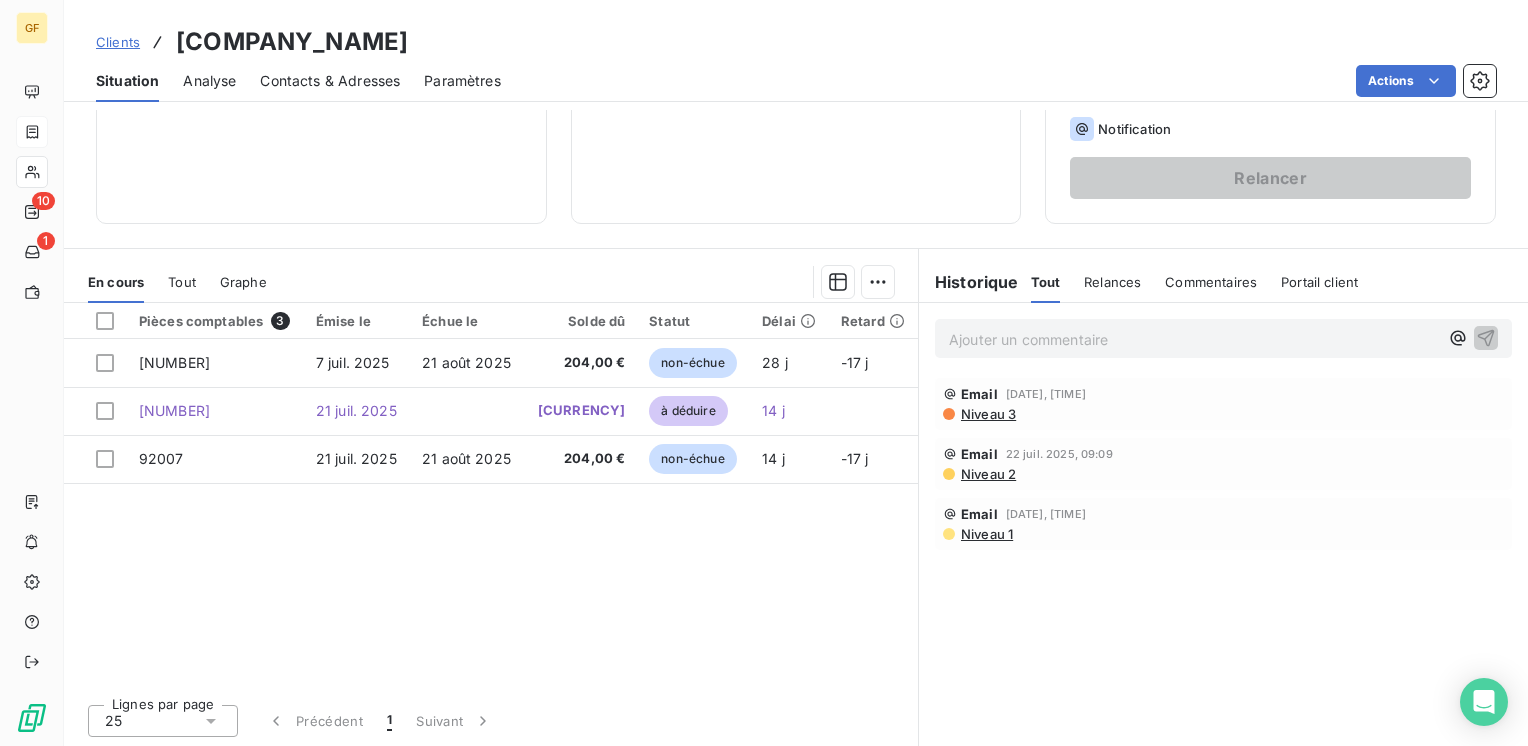 scroll, scrollTop: 0, scrollLeft: 0, axis: both 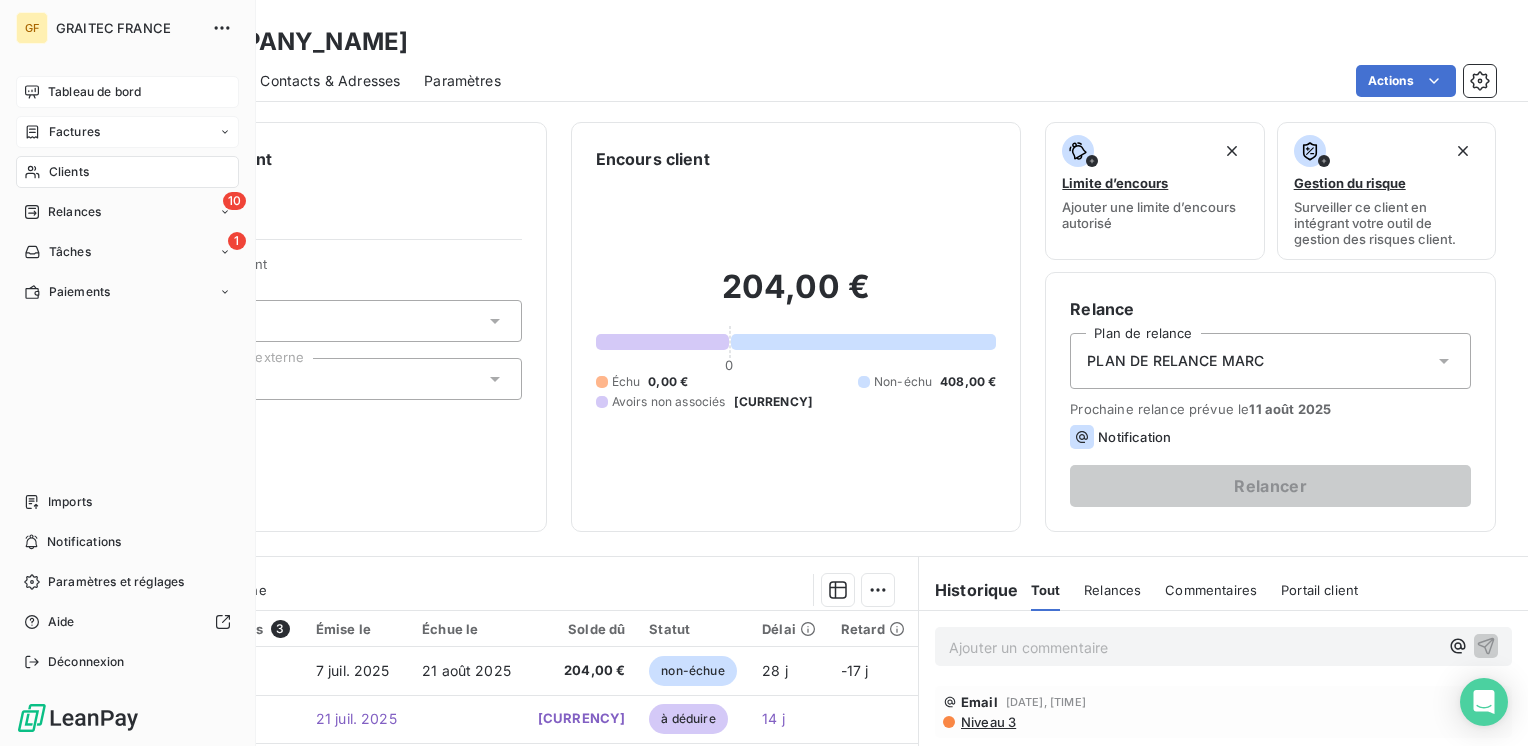 click on "Tableau de bord" at bounding box center [94, 92] 